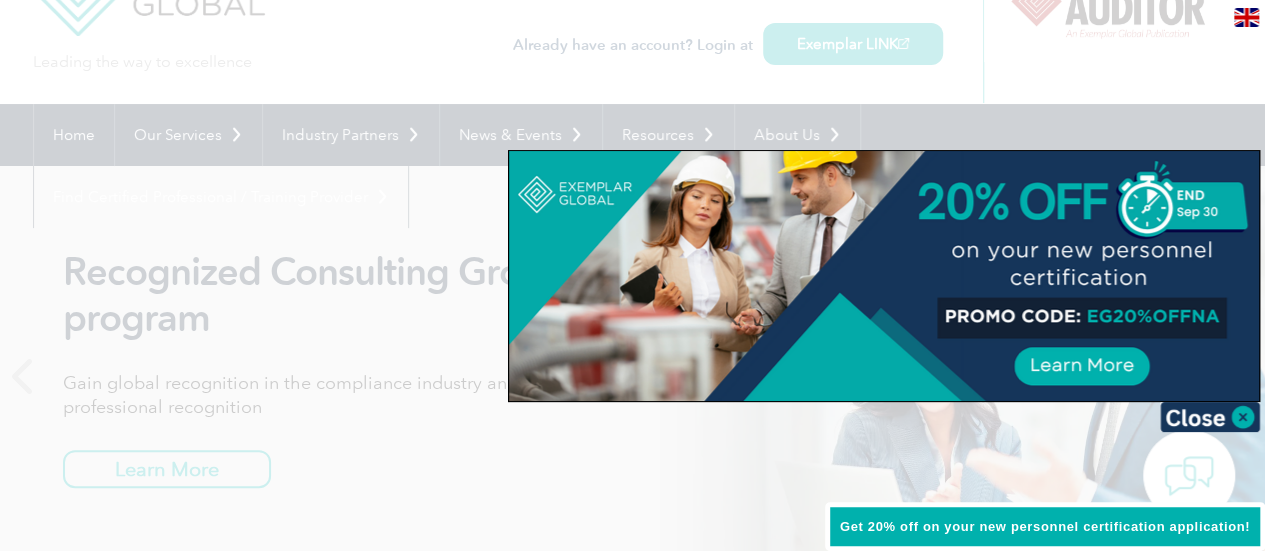 scroll, scrollTop: 92, scrollLeft: 0, axis: vertical 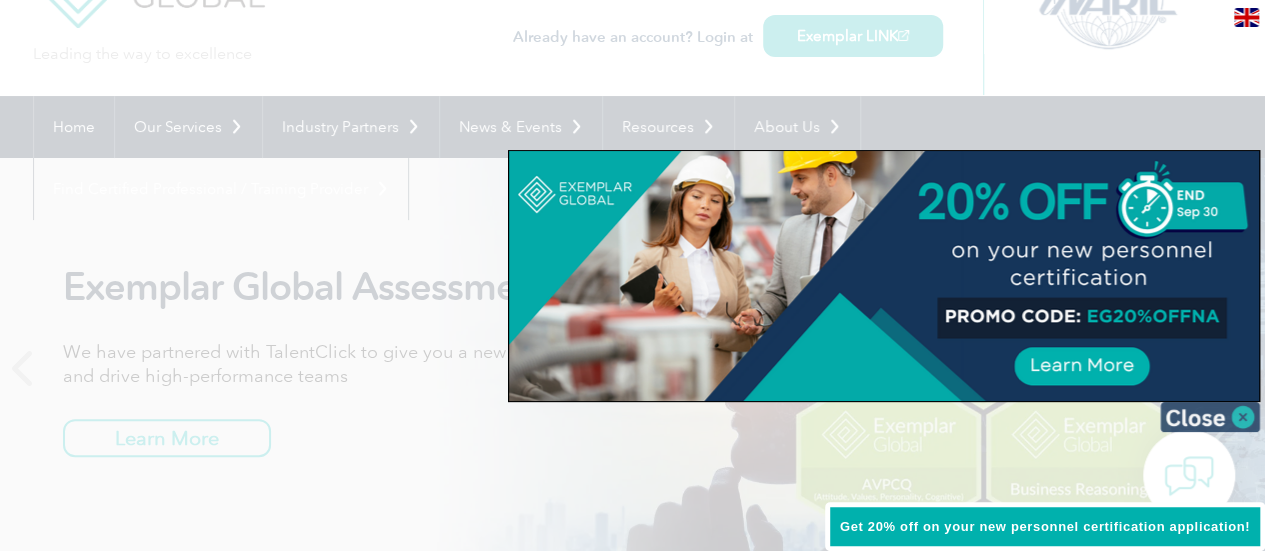 click at bounding box center [1210, 417] 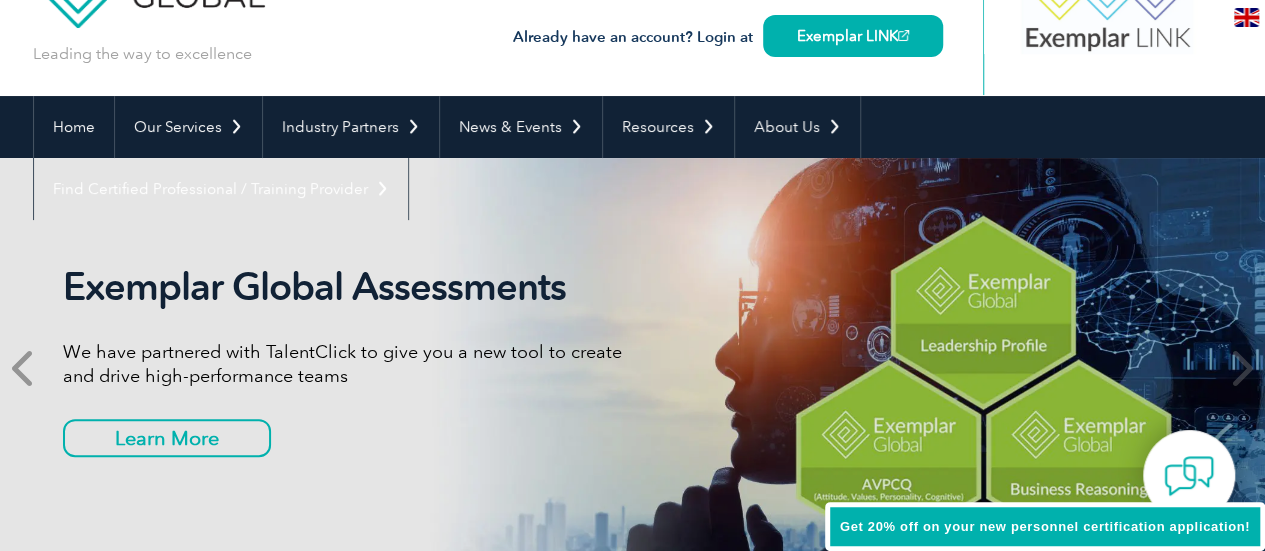 click at bounding box center (24, 368) 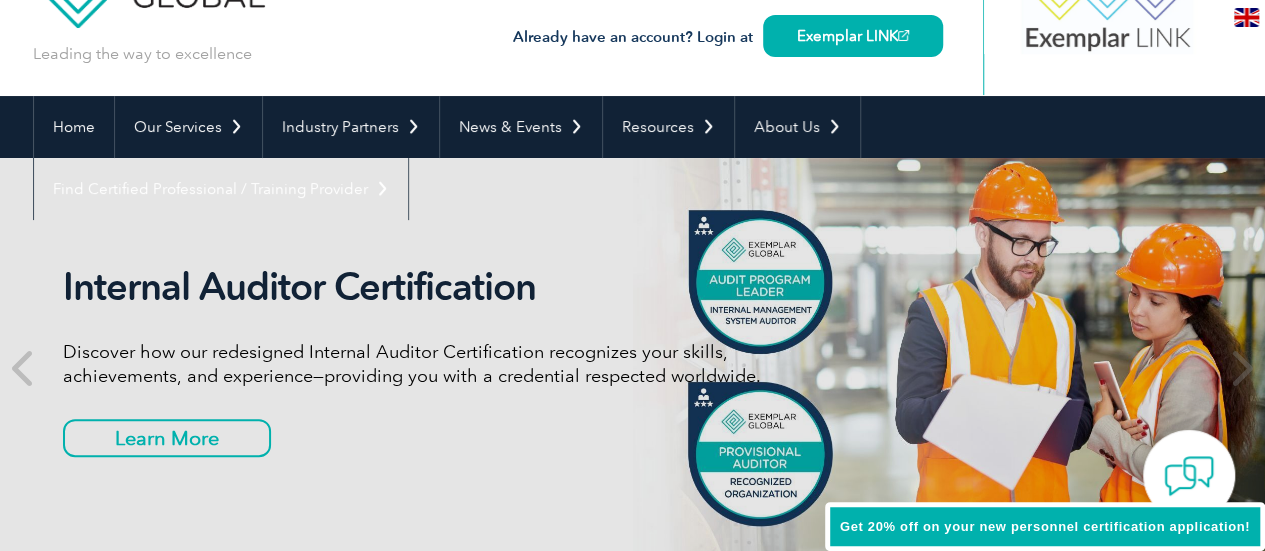 scroll, scrollTop: 0, scrollLeft: 0, axis: both 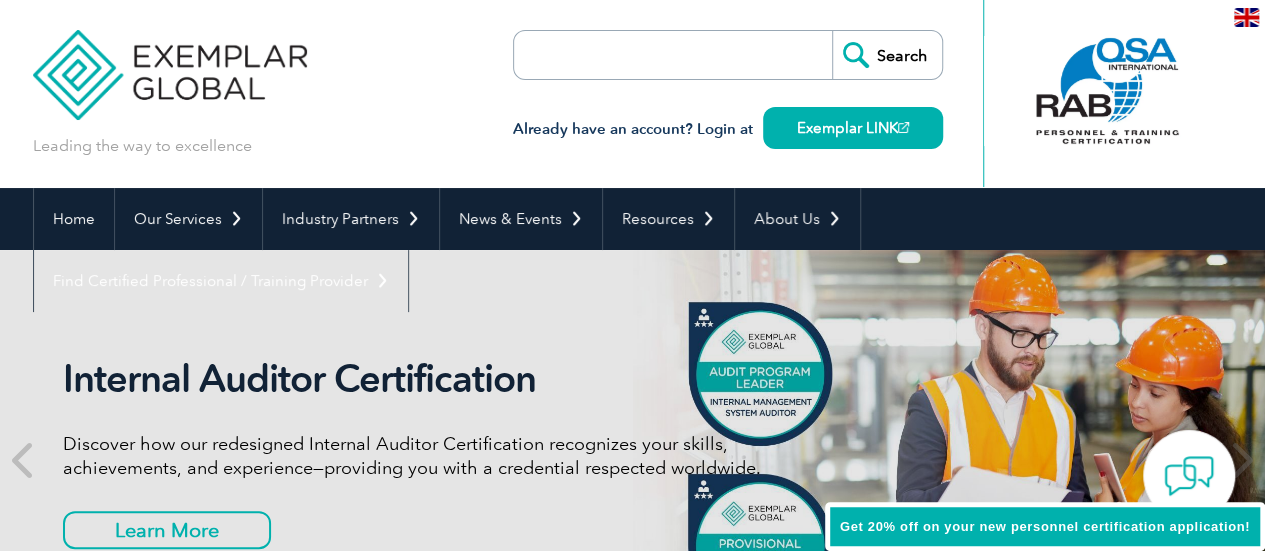 click at bounding box center [629, 55] 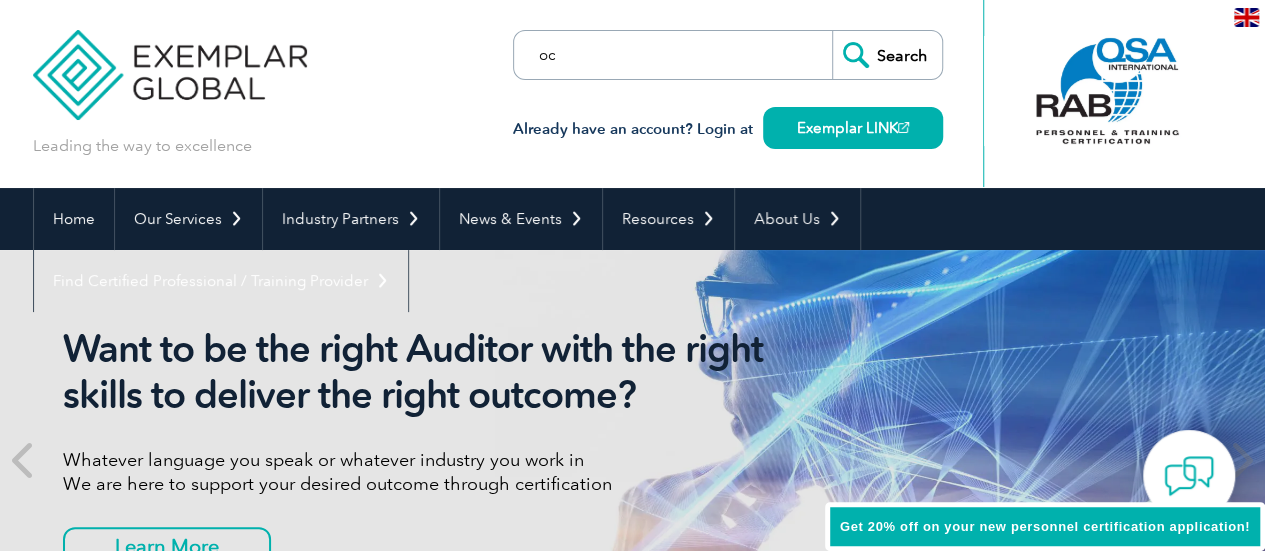 type on "o" 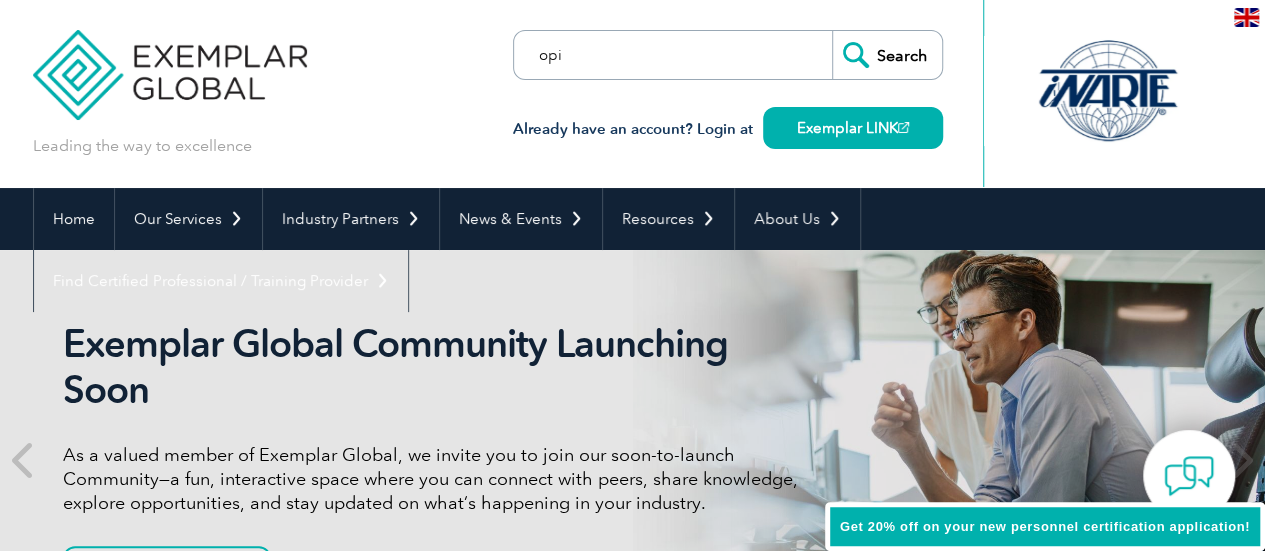 type on "opi" 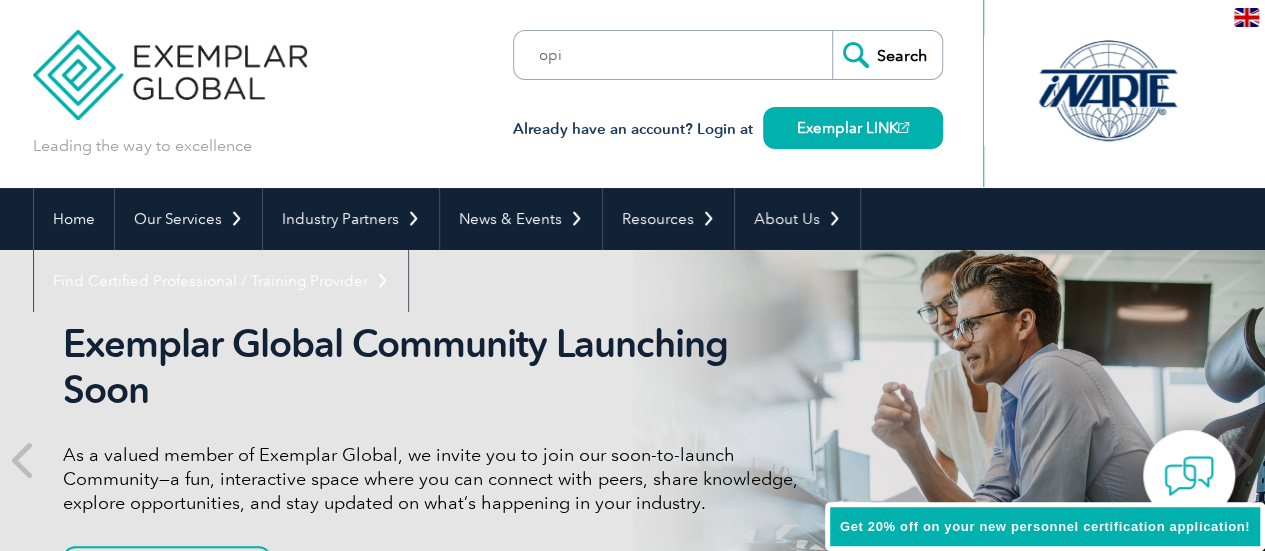 click on "Search" at bounding box center (887, 55) 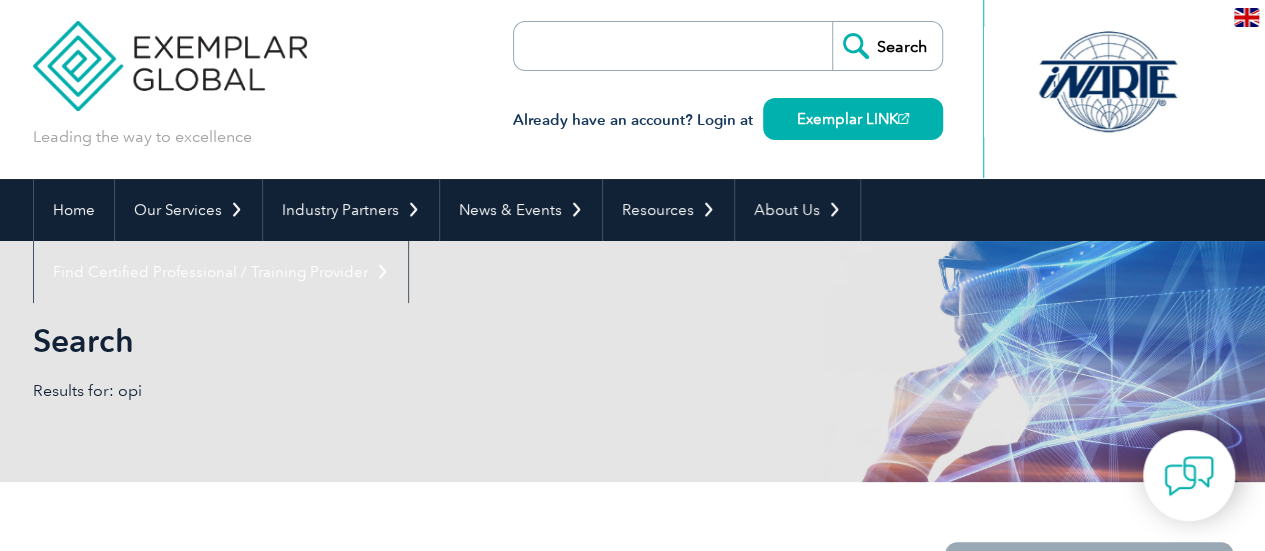 scroll, scrollTop: 0, scrollLeft: 0, axis: both 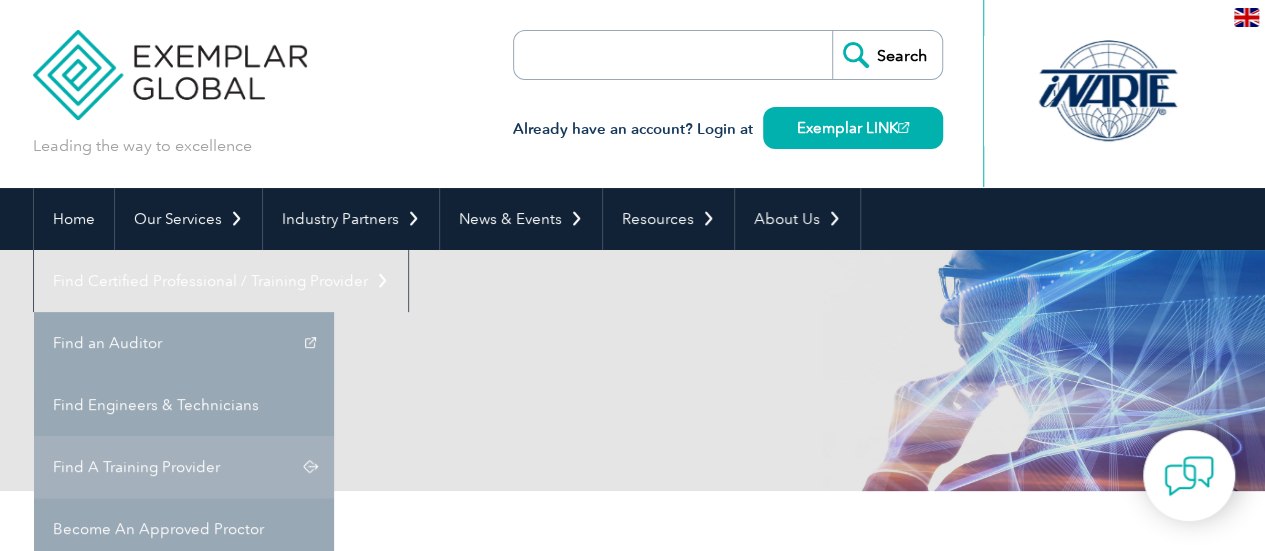 click on "Find A Training Provider" at bounding box center (184, 467) 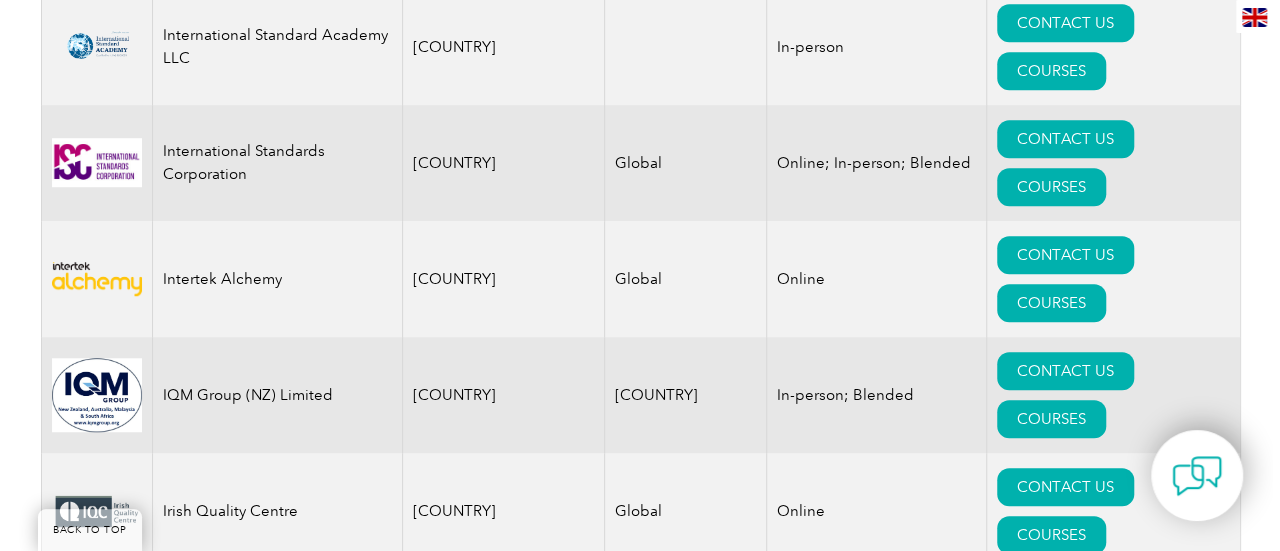scroll, scrollTop: 15801, scrollLeft: 0, axis: vertical 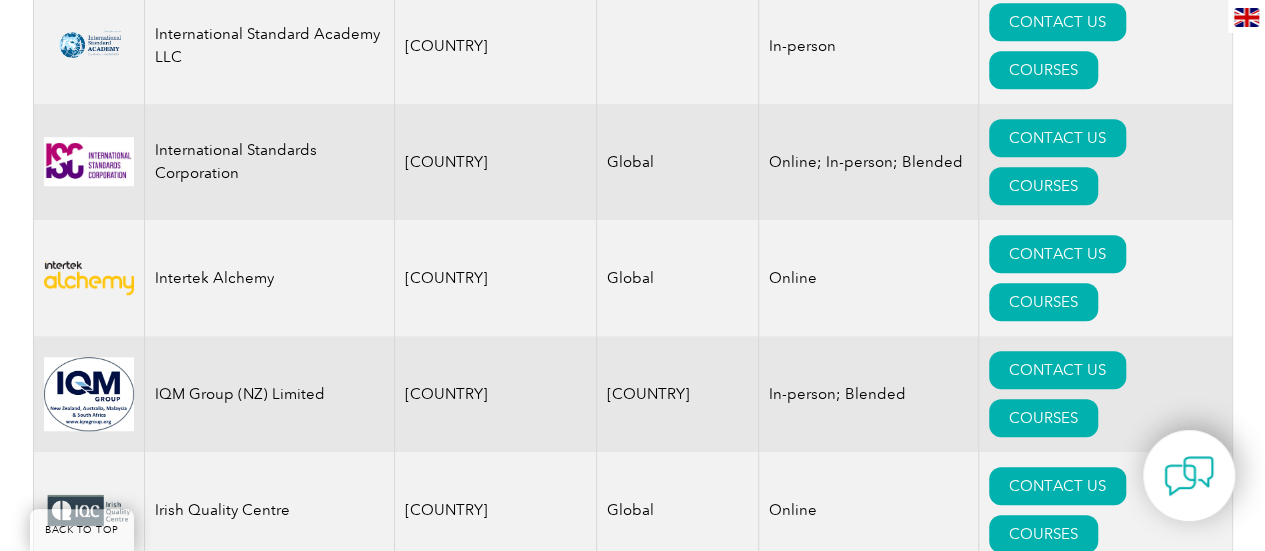 click on "COURSES" at bounding box center [1043, 6888] 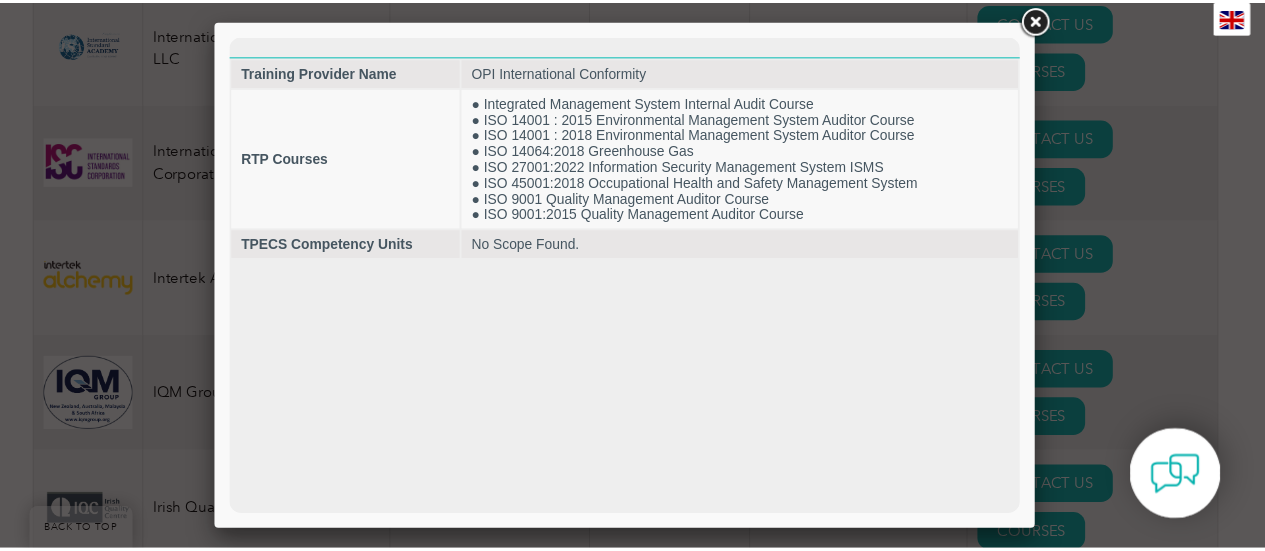 scroll, scrollTop: 0, scrollLeft: 0, axis: both 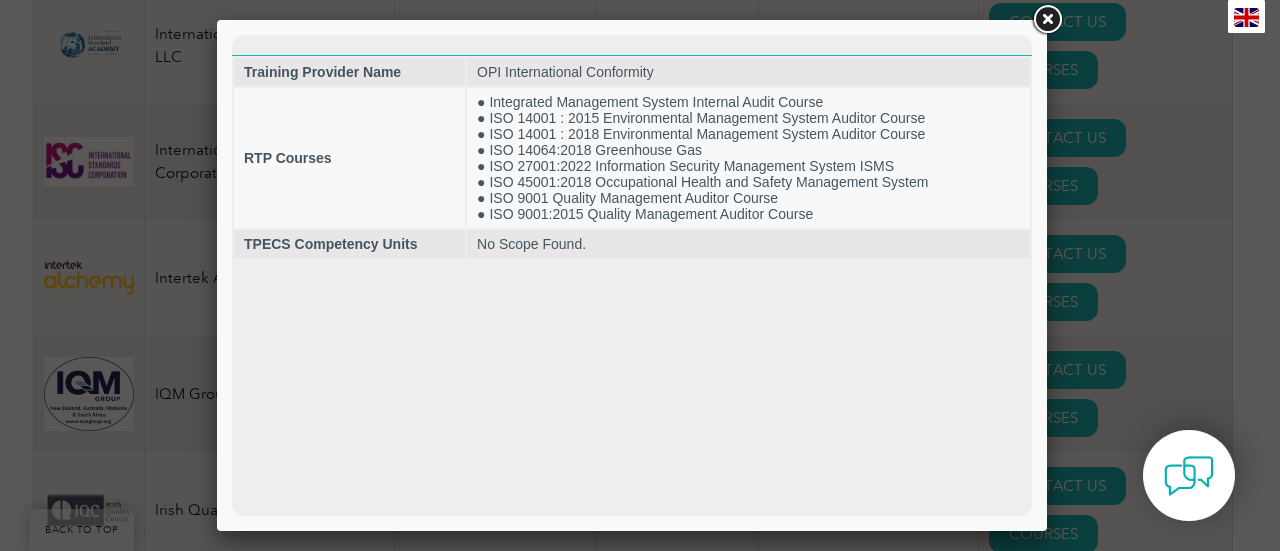 click at bounding box center (1047, 20) 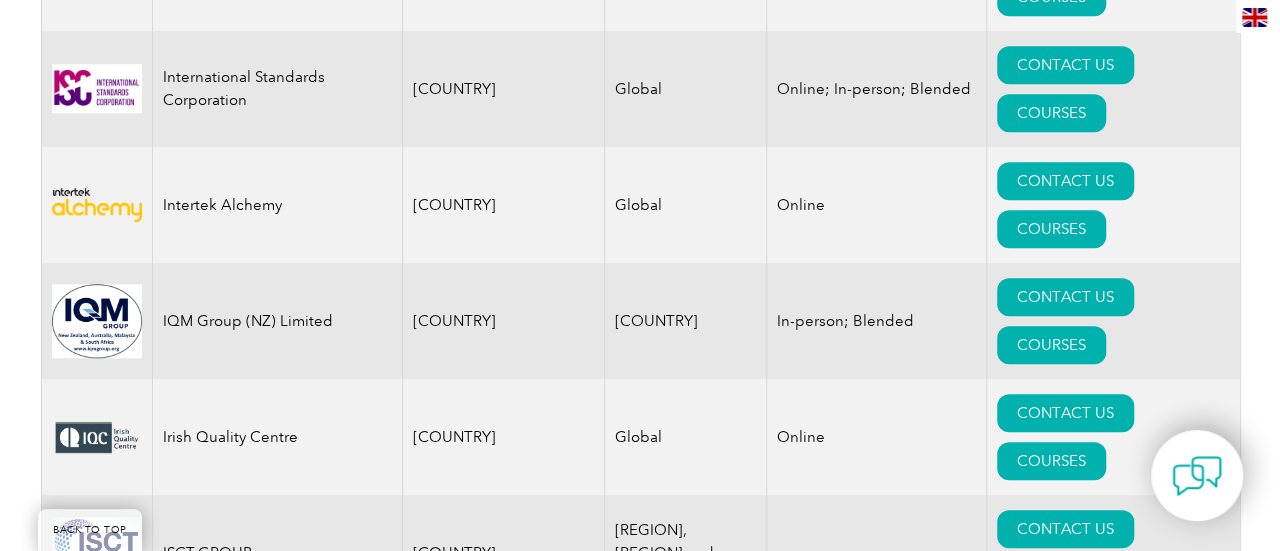 scroll, scrollTop: 15875, scrollLeft: 0, axis: vertical 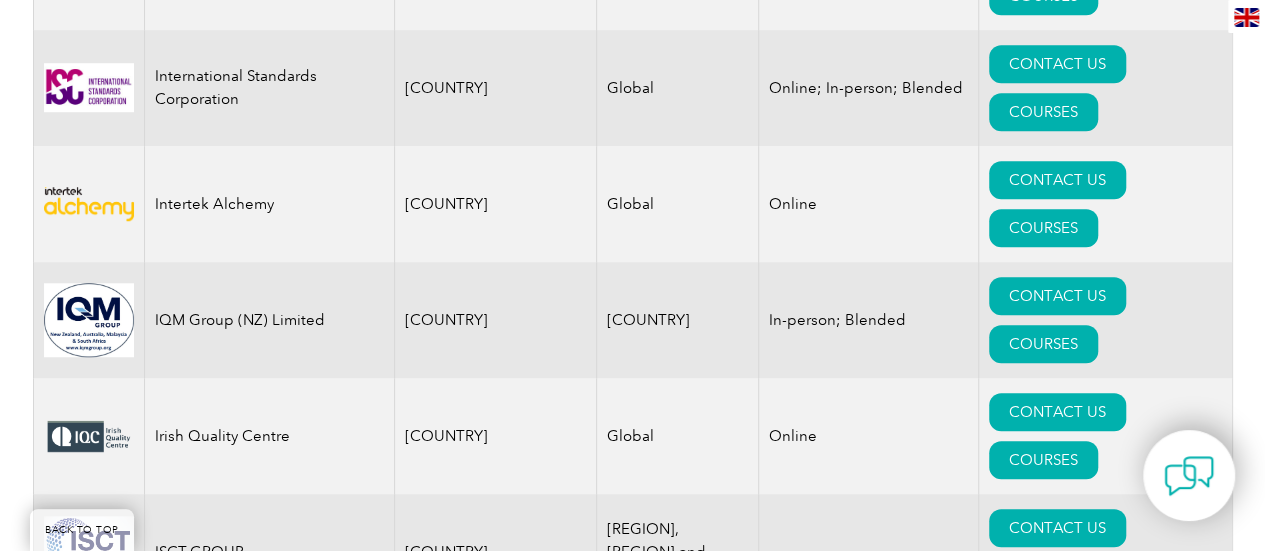 click on "COURSES" at bounding box center (1043, 6814) 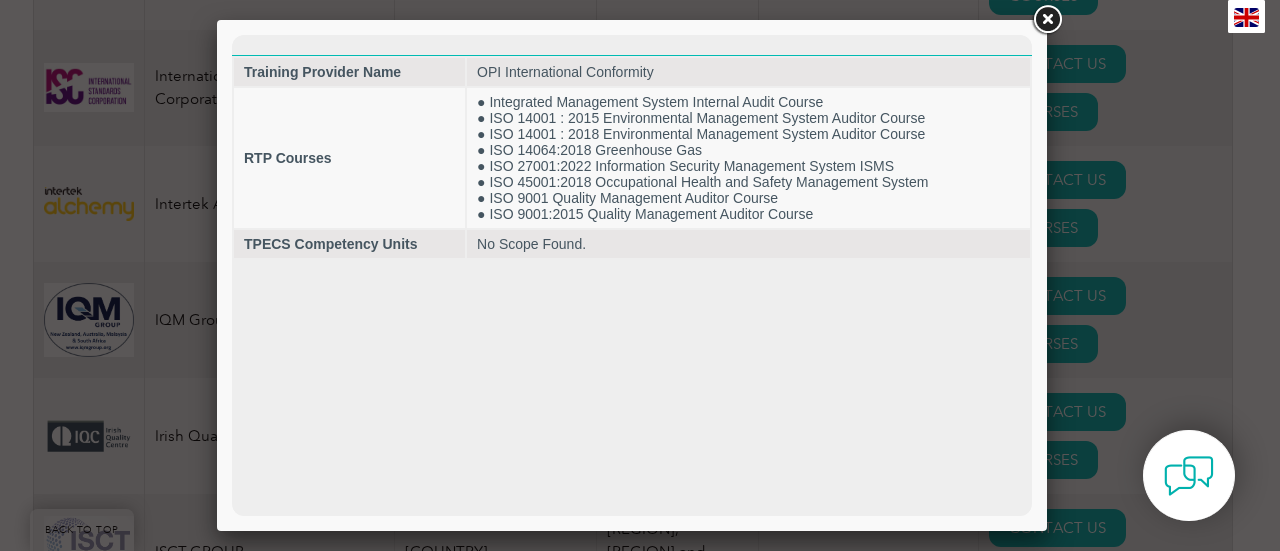 scroll, scrollTop: 0, scrollLeft: 0, axis: both 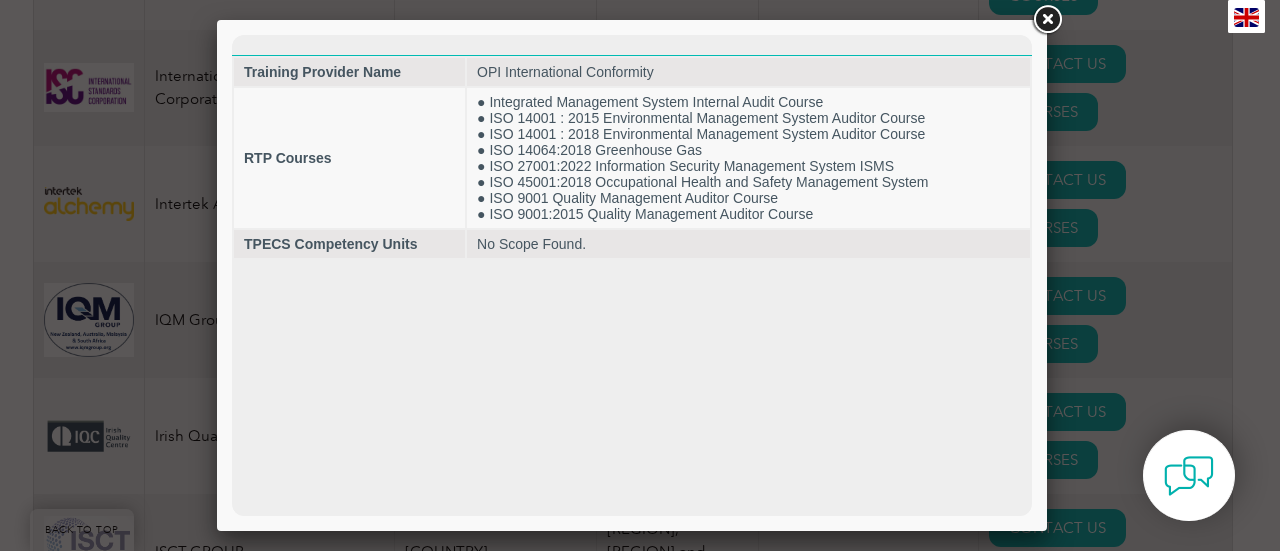 click at bounding box center [1047, 20] 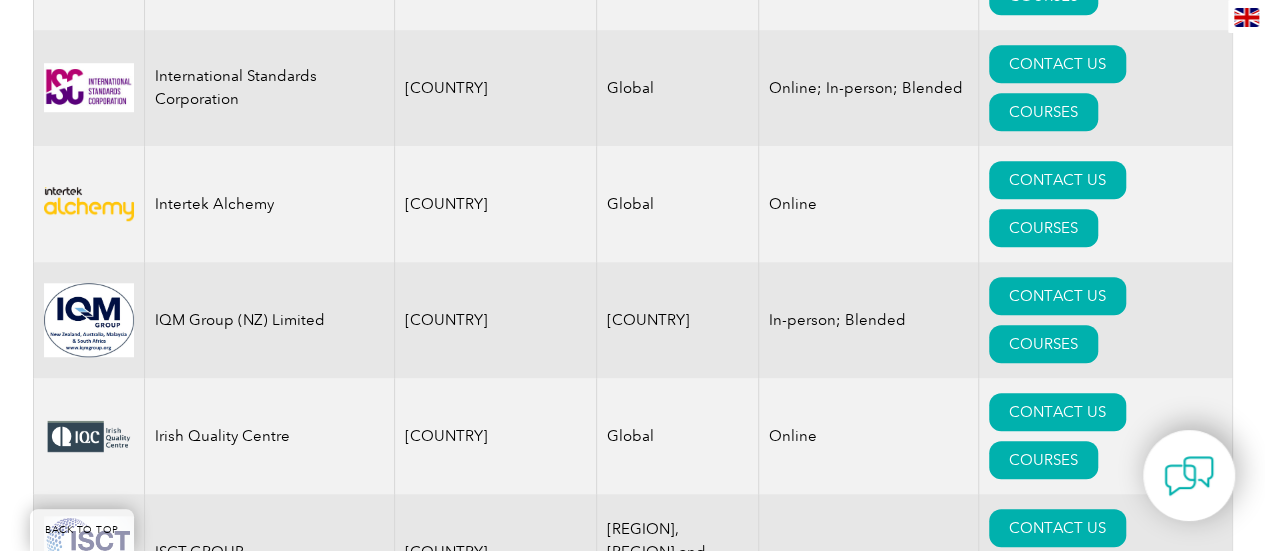click on "COURSES" at bounding box center (1043, 6814) 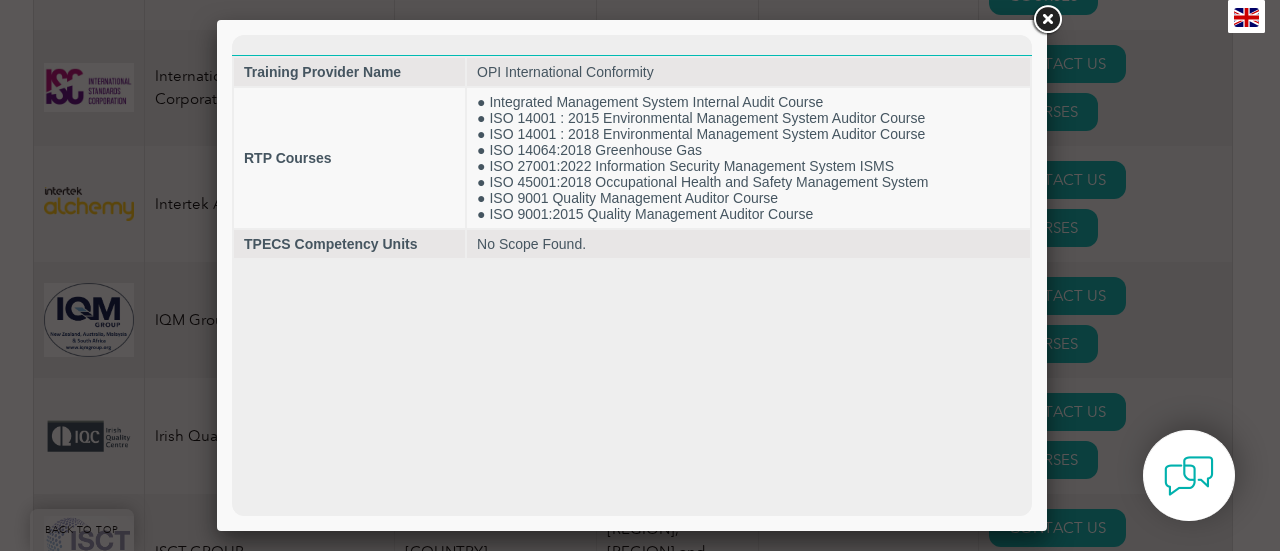 scroll, scrollTop: 0, scrollLeft: 0, axis: both 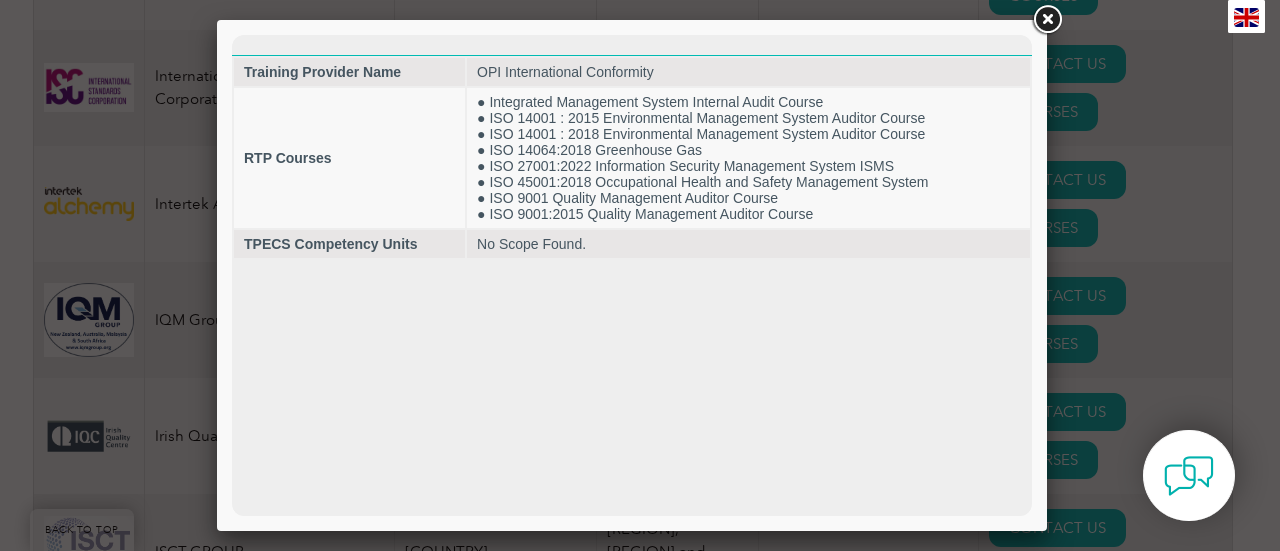 click at bounding box center [1047, 20] 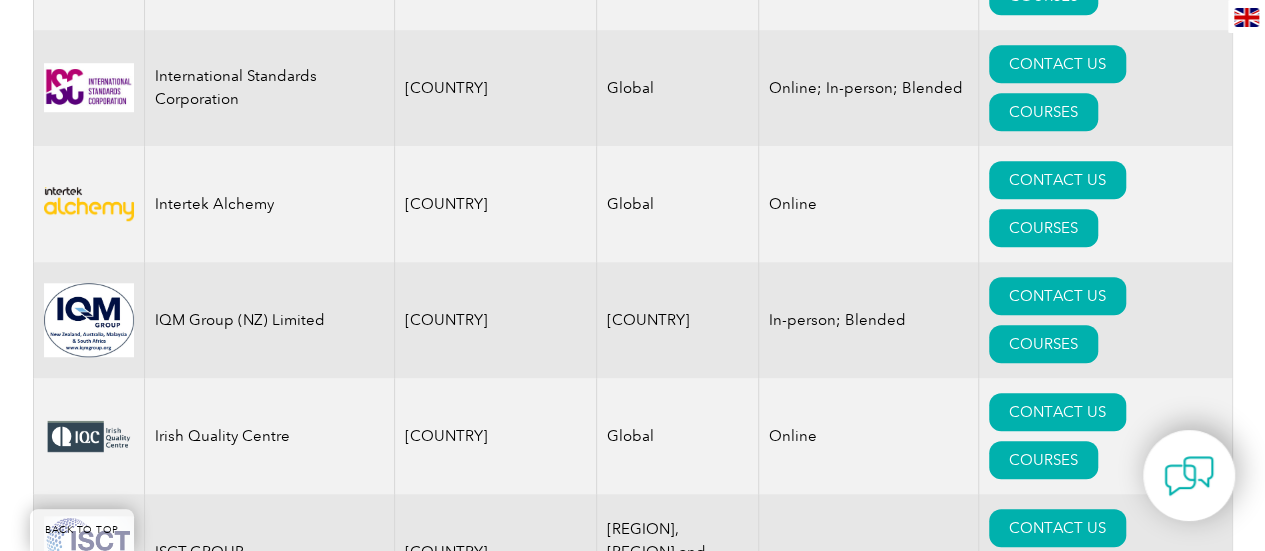 click on "COURSES" at bounding box center (1043, 6814) 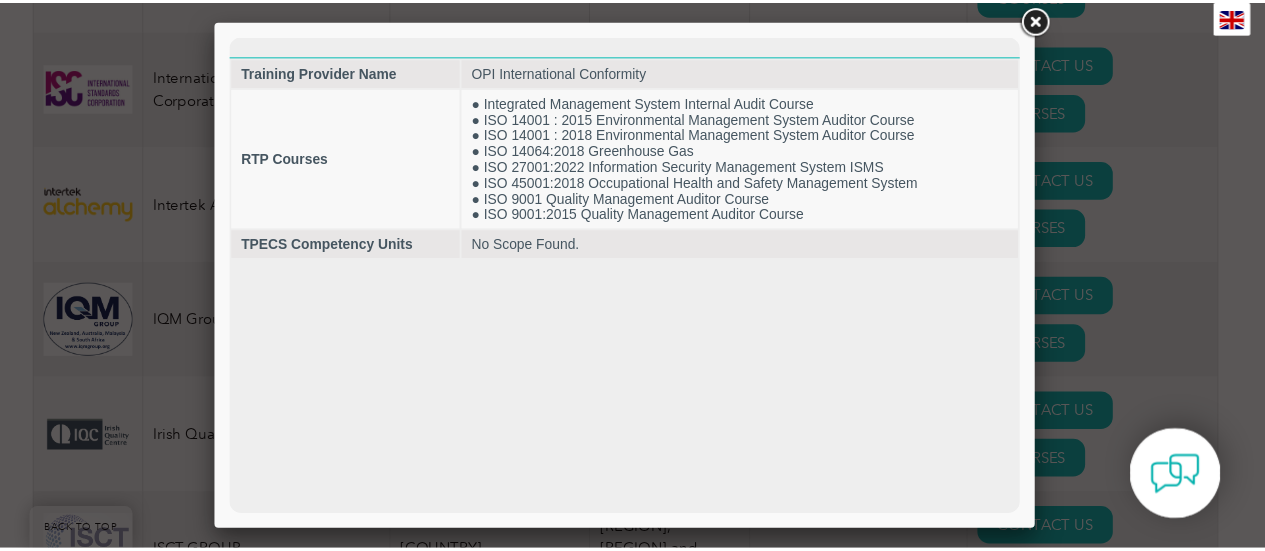 scroll, scrollTop: 0, scrollLeft: 0, axis: both 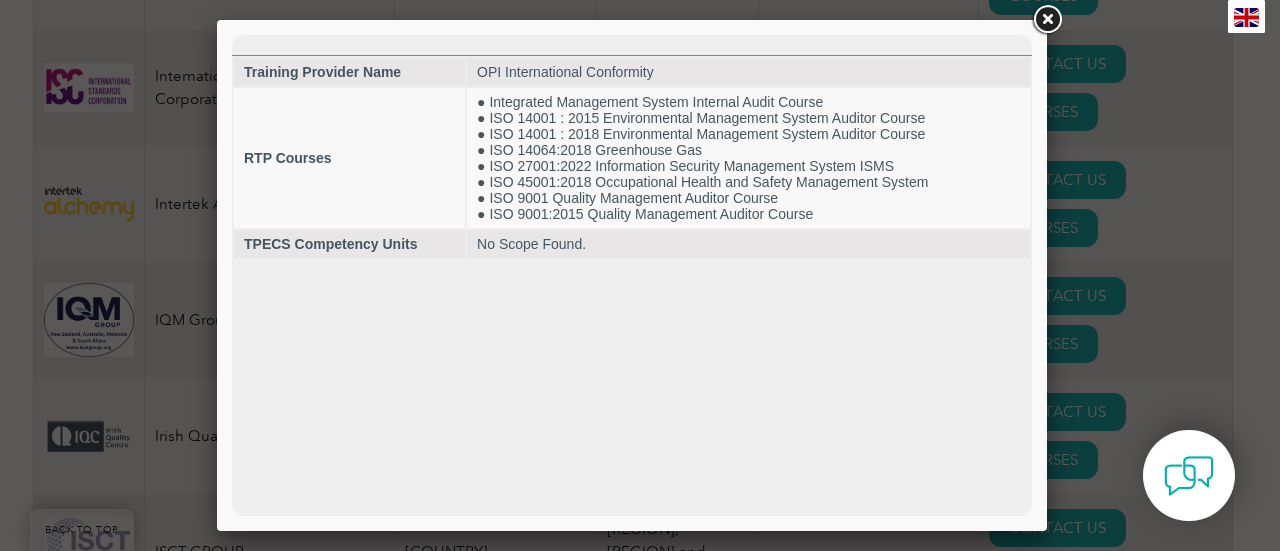 click at bounding box center [1047, 20] 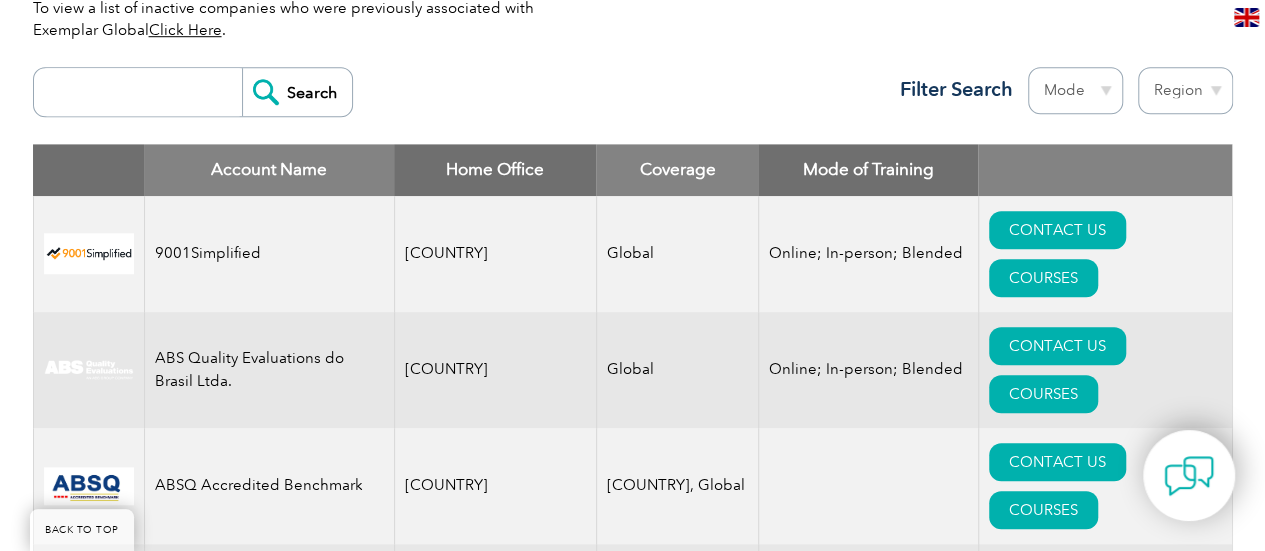 scroll, scrollTop: 734, scrollLeft: 0, axis: vertical 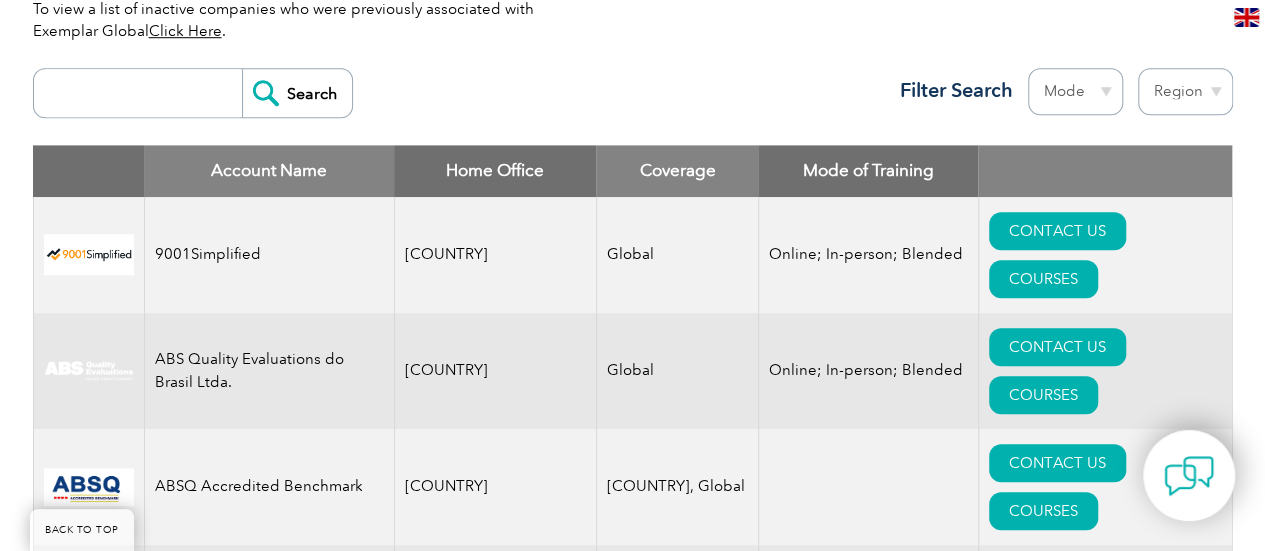 click on "9001Simplified" at bounding box center [269, 255] 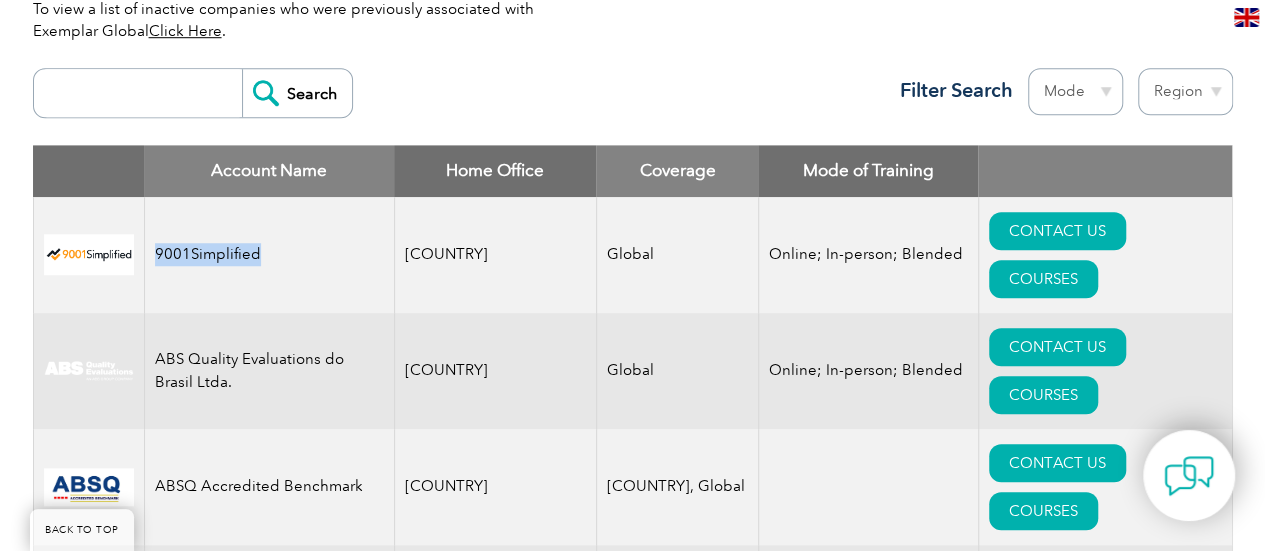 click on "9001Simplified" at bounding box center [269, 255] 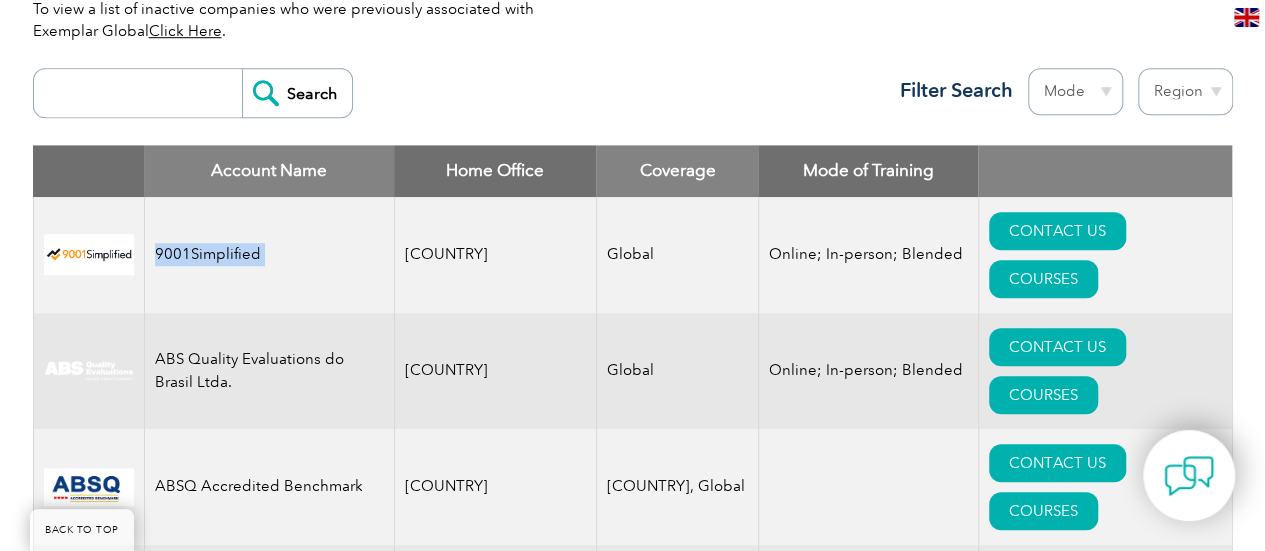 click on "9001Simplified" at bounding box center (269, 255) 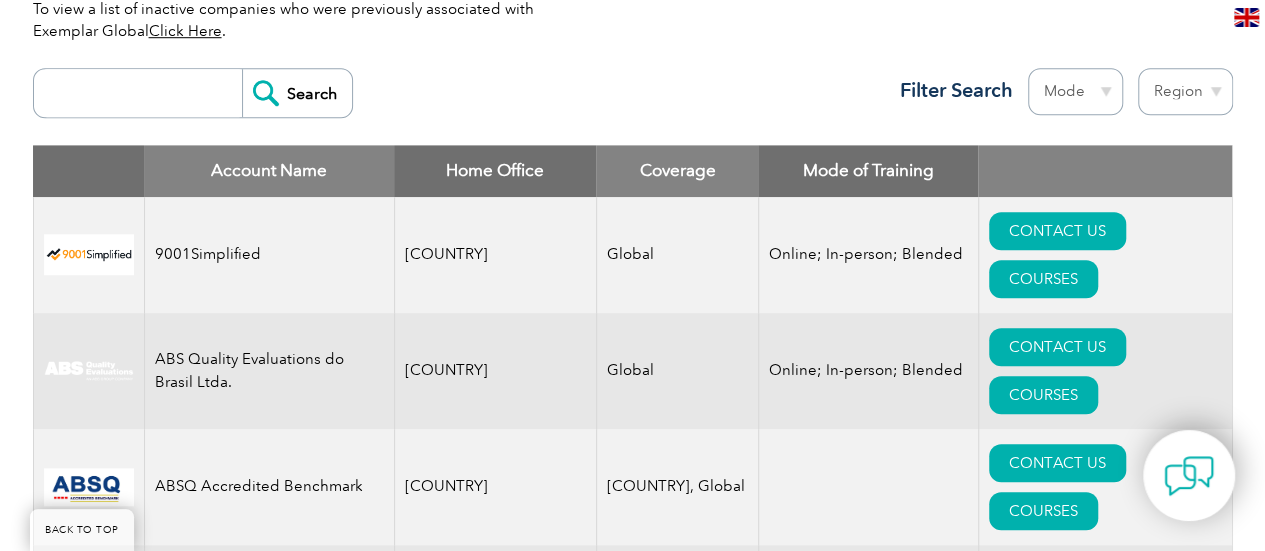 click on "ABS Quality Evaluations do Brasil Ltda." at bounding box center (269, 371) 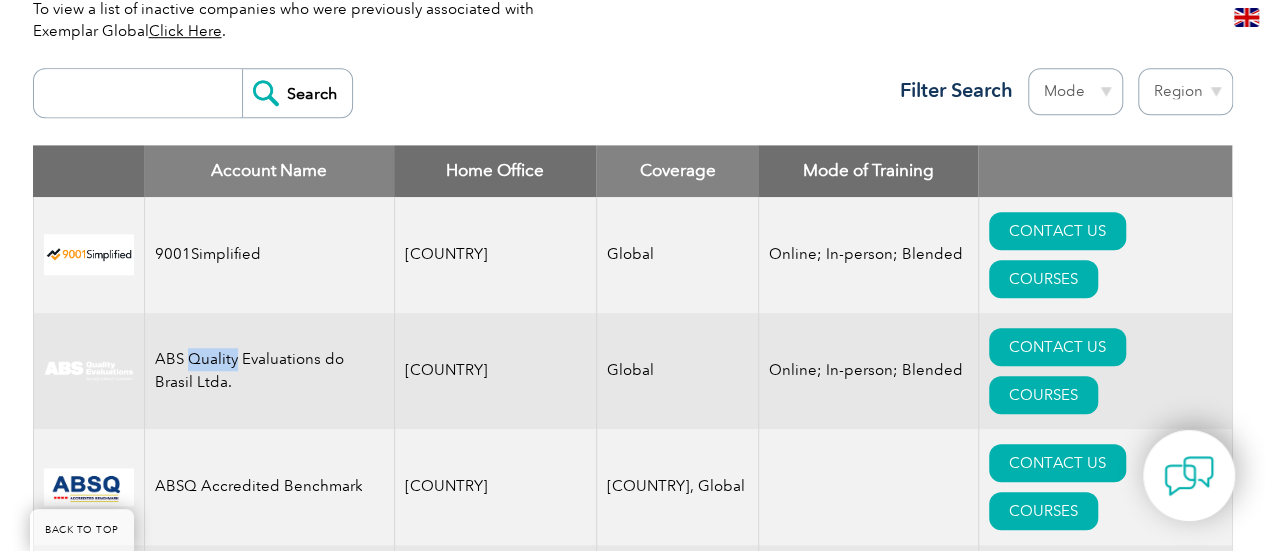 click on "ABS Quality Evaluations do Brasil Ltda." at bounding box center (269, 371) 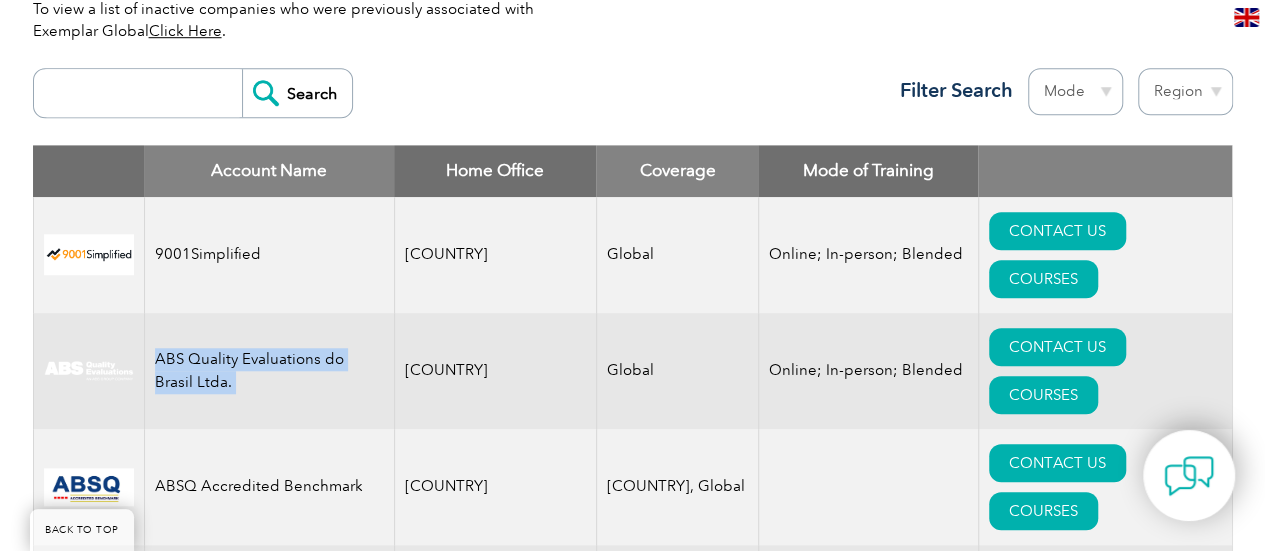 click on "ABS Quality Evaluations do Brasil Ltda." at bounding box center (269, 371) 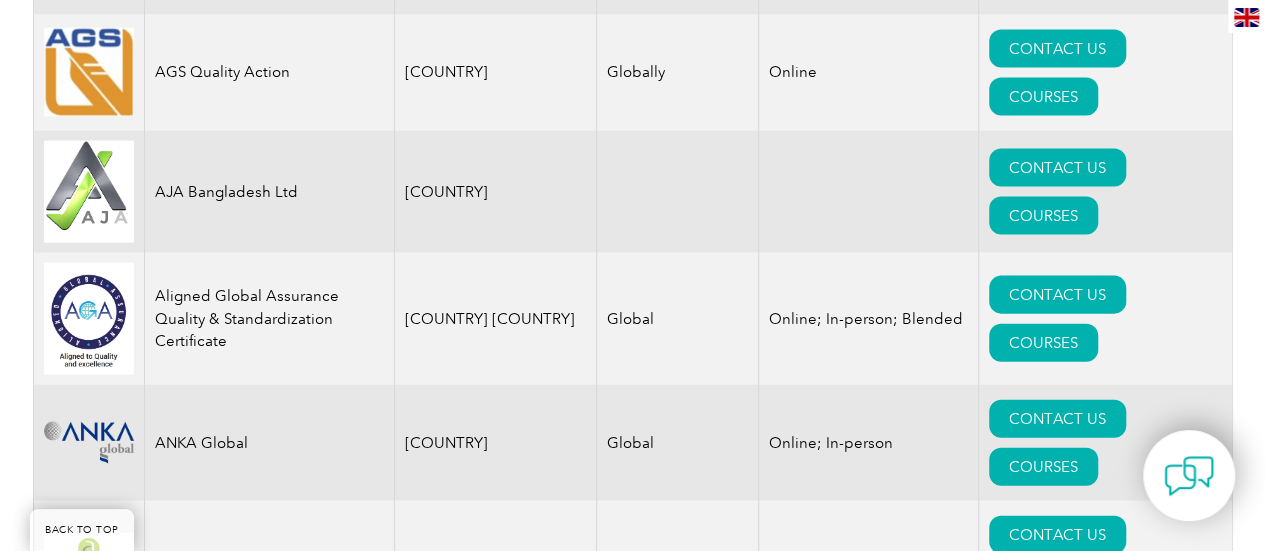 scroll, scrollTop: 2077, scrollLeft: 0, axis: vertical 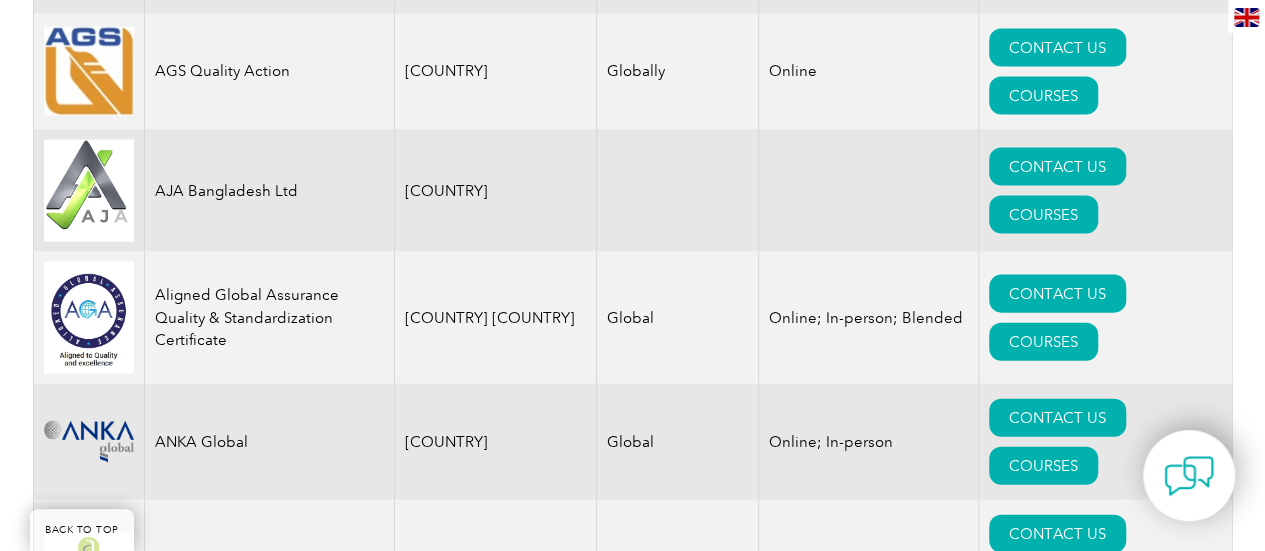 click on "ARM INNOVATIONS PRIVATE LIMITED" at bounding box center [269, 790] 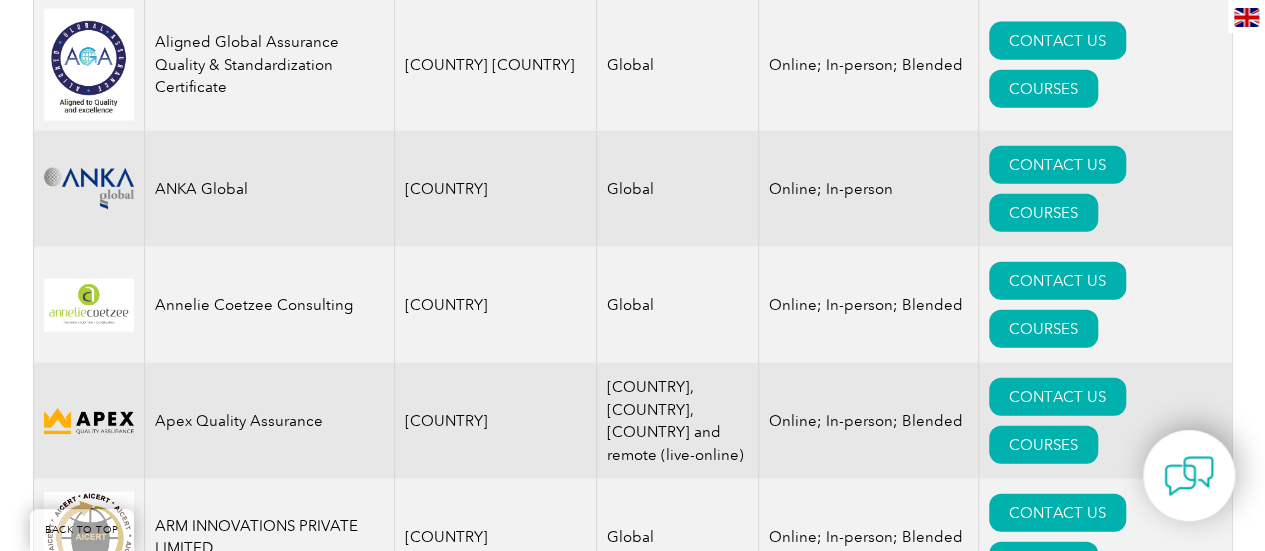 scroll, scrollTop: 2332, scrollLeft: 0, axis: vertical 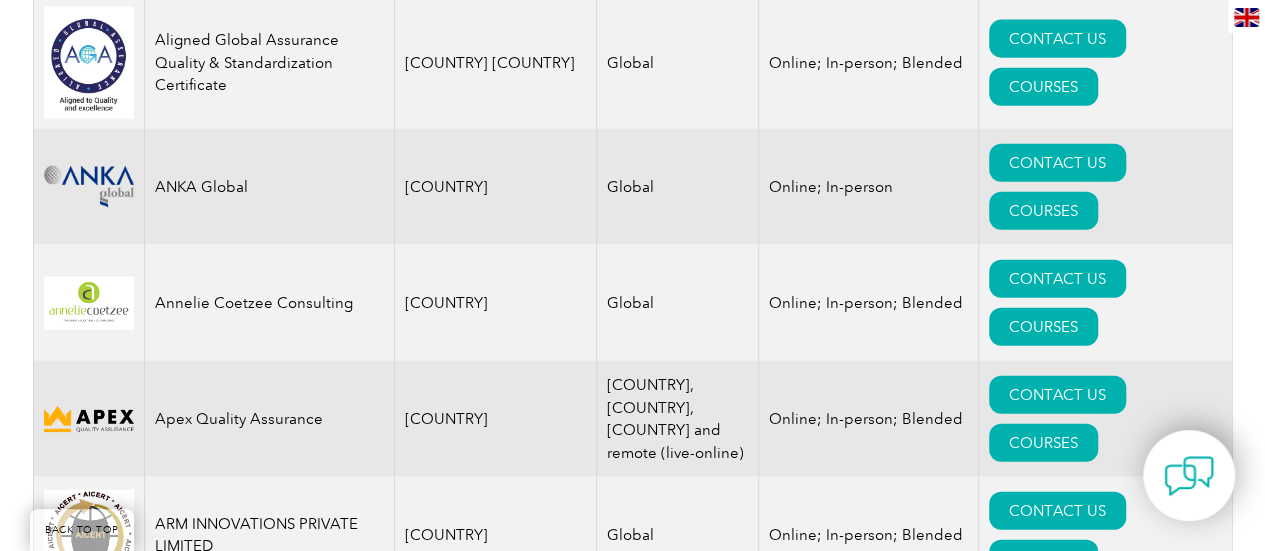 click on "Auditor Training Online" at bounding box center [269, 883] 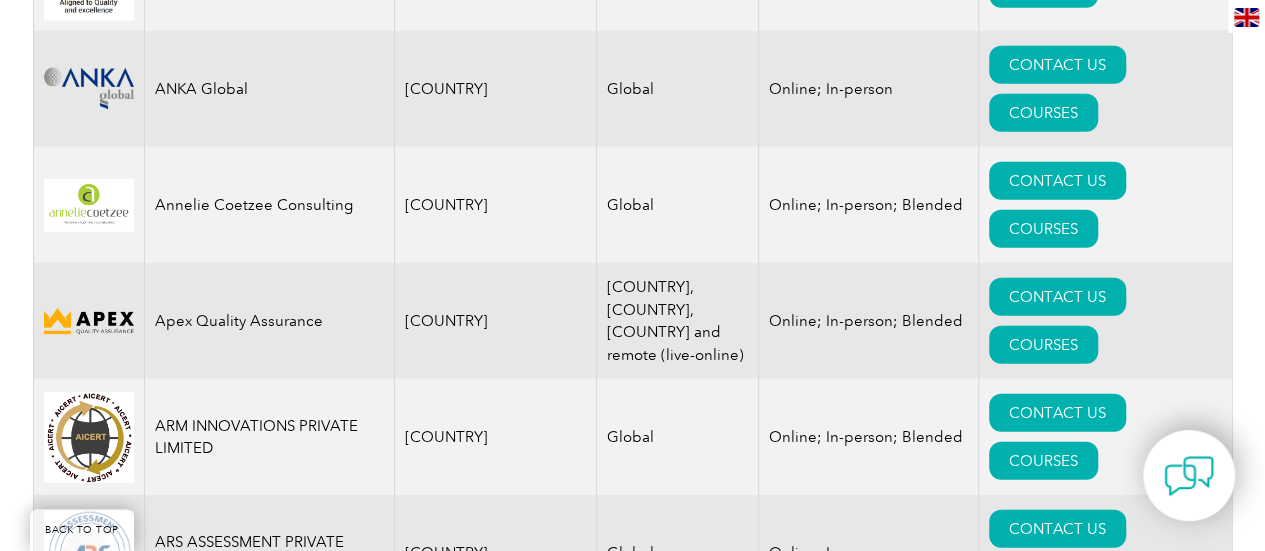 scroll, scrollTop: 2431, scrollLeft: 0, axis: vertical 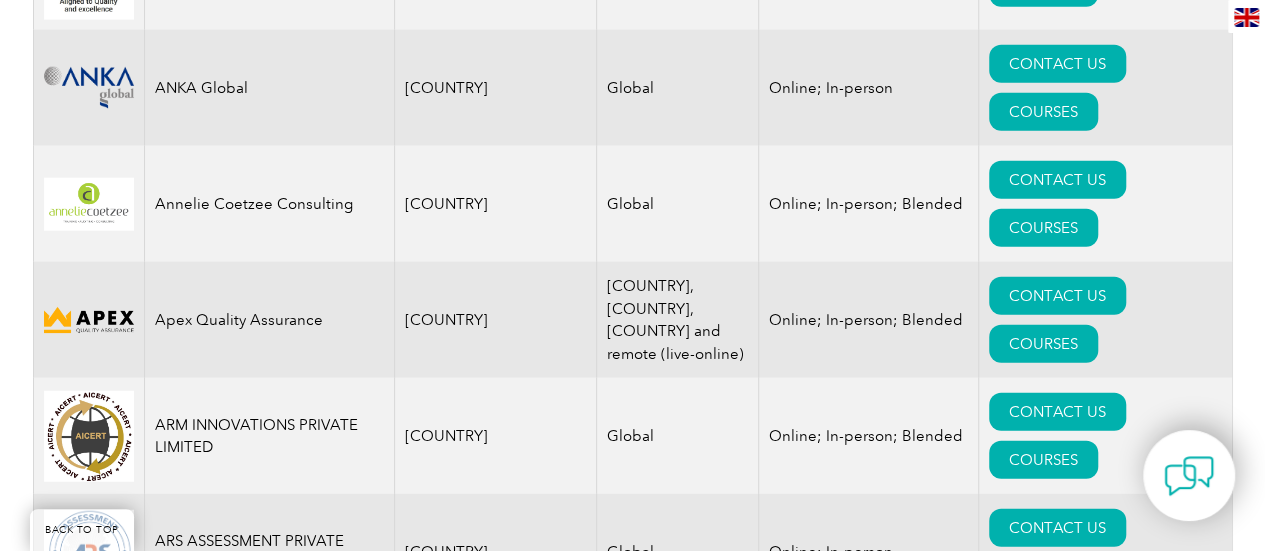 click on "Avacert Anadolu Ulus. Belg. Dent. Tekn. Kont. Eğit. ve Test Hiz.Ltd. Şti." at bounding box center (269, 900) 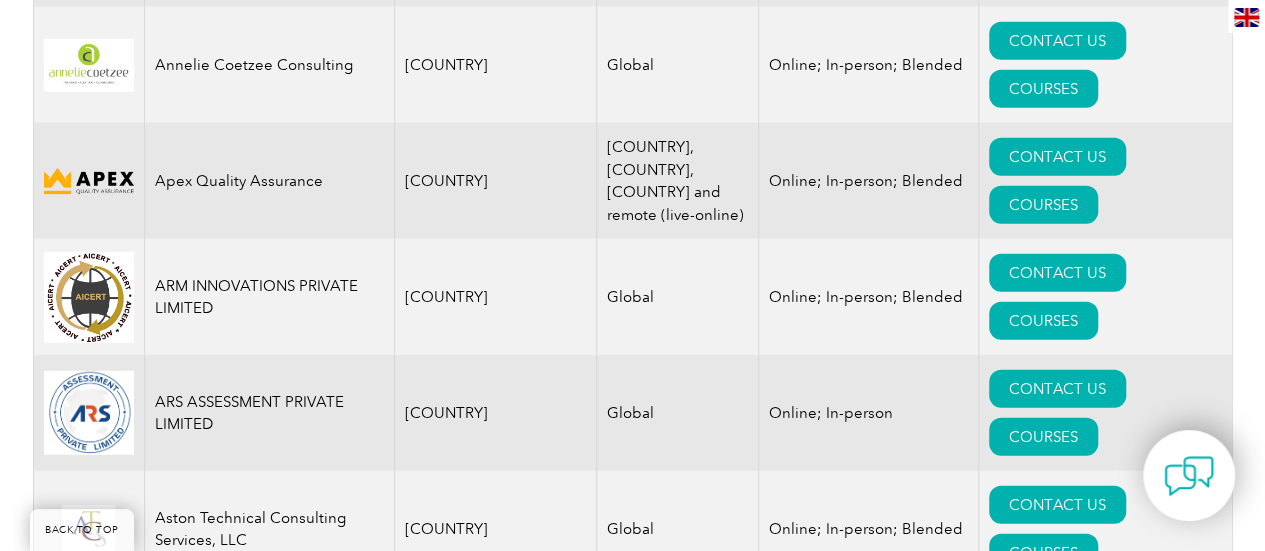 scroll, scrollTop: 2571, scrollLeft: 0, axis: vertical 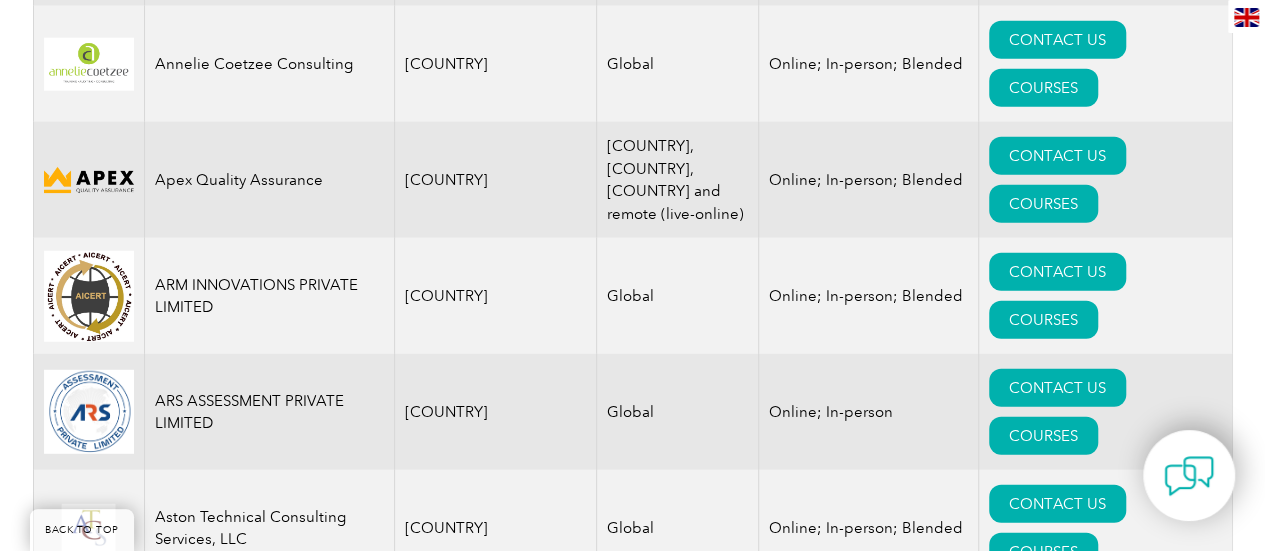 click on "B4Q Management Ltd" at bounding box center [269, 992] 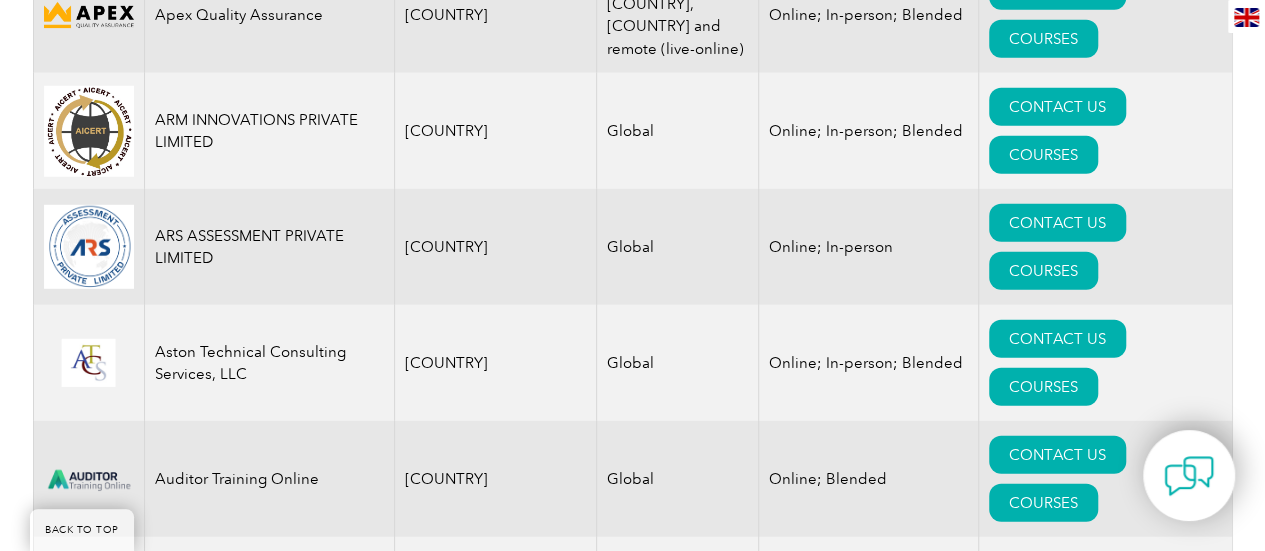 scroll, scrollTop: 2737, scrollLeft: 0, axis: vertical 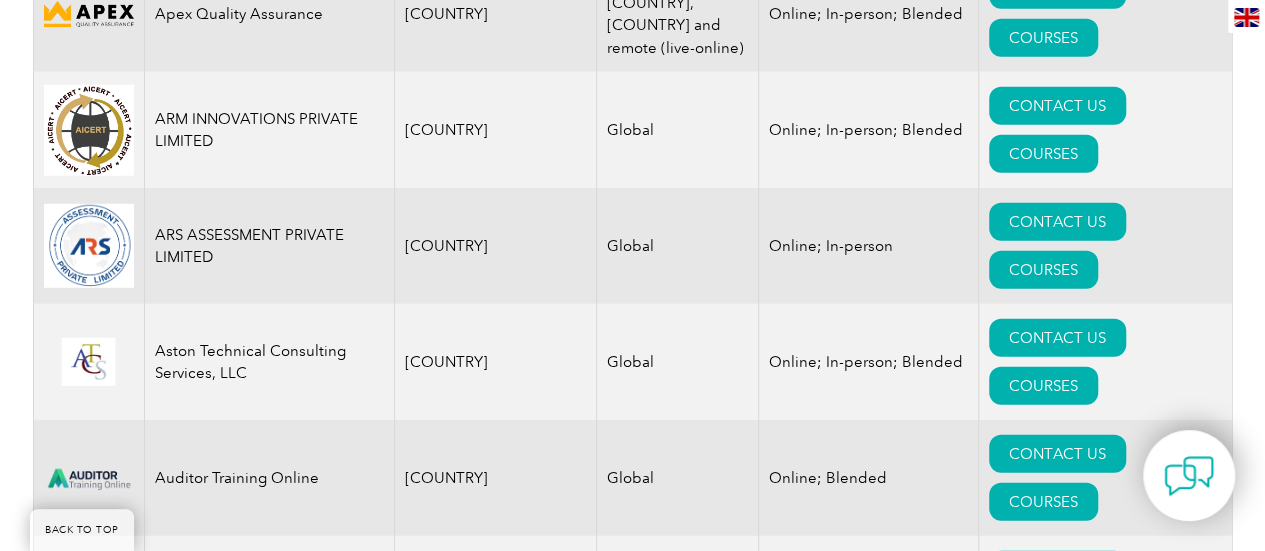click on "Benchmark Six Sigma" at bounding box center [269, 1058] 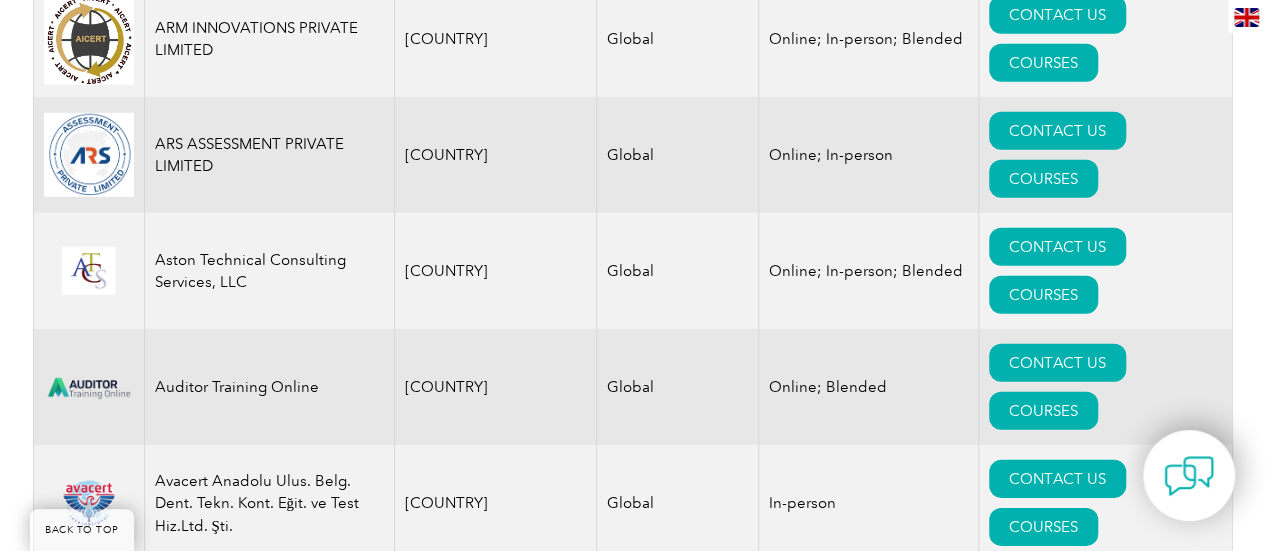 scroll, scrollTop: 2830, scrollLeft: 0, axis: vertical 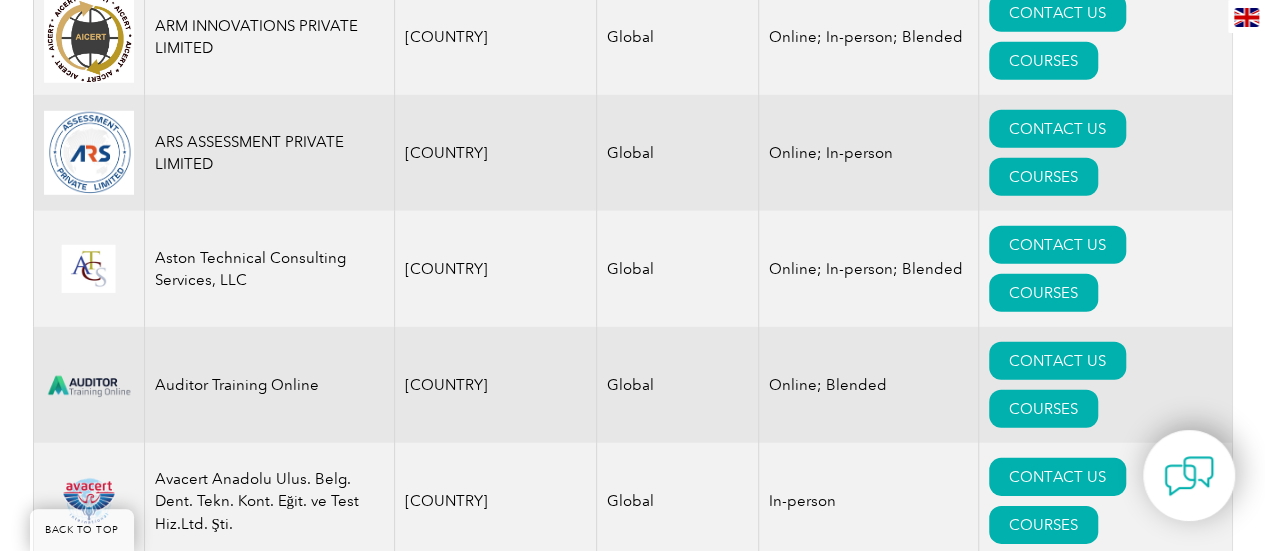 click on "BICERT" at bounding box center (269, 1081) 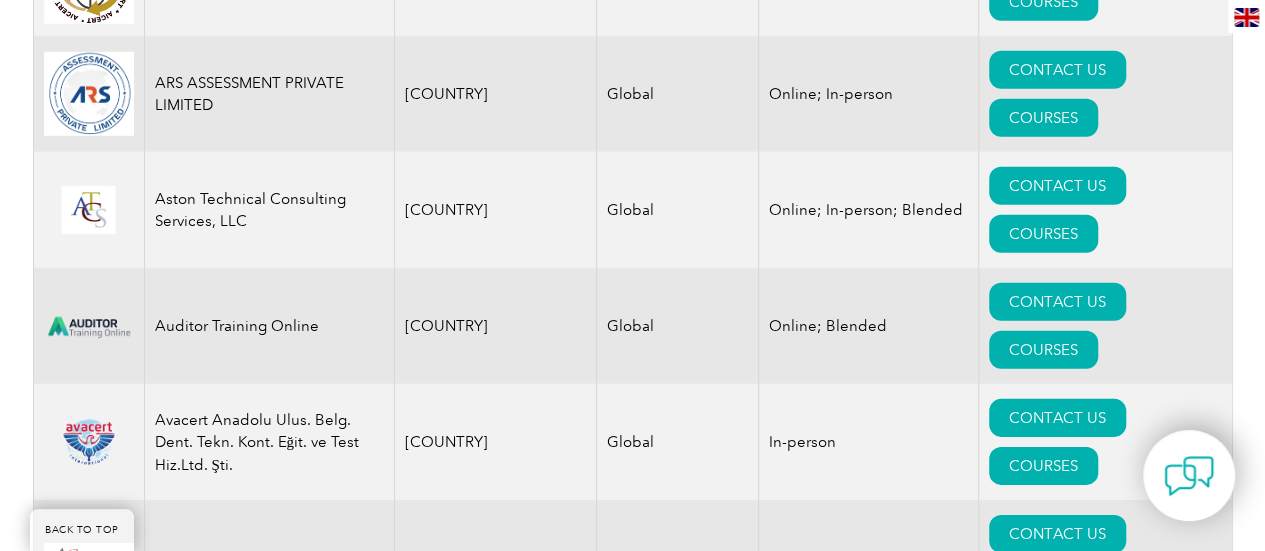 click on "Bilal Consultancy Limited" at bounding box center (269, 1138) 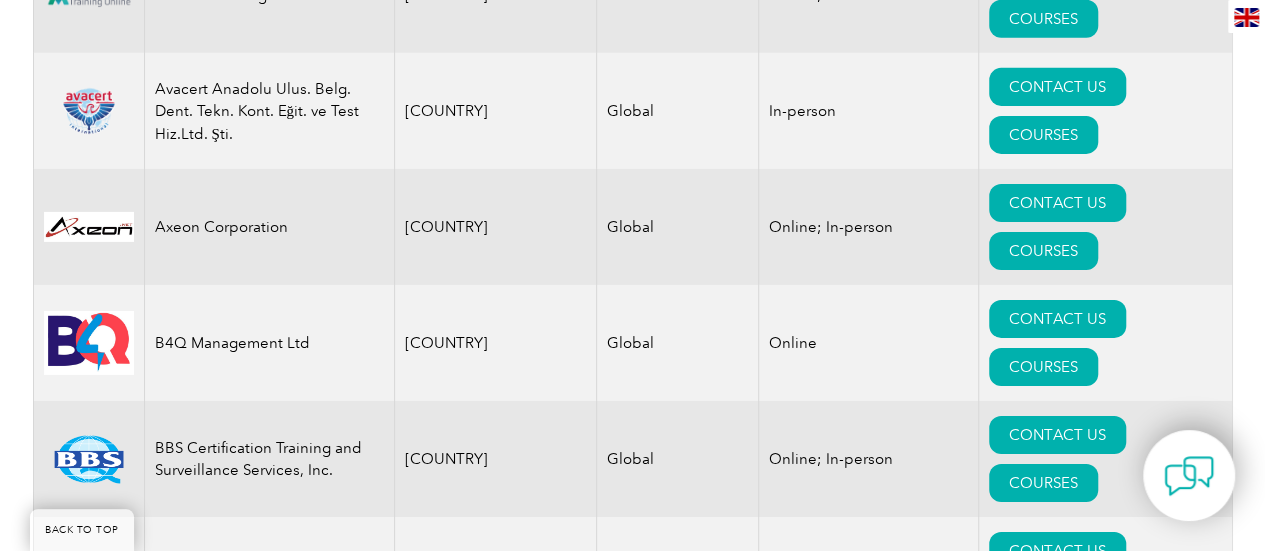 scroll, scrollTop: 3222, scrollLeft: 0, axis: vertical 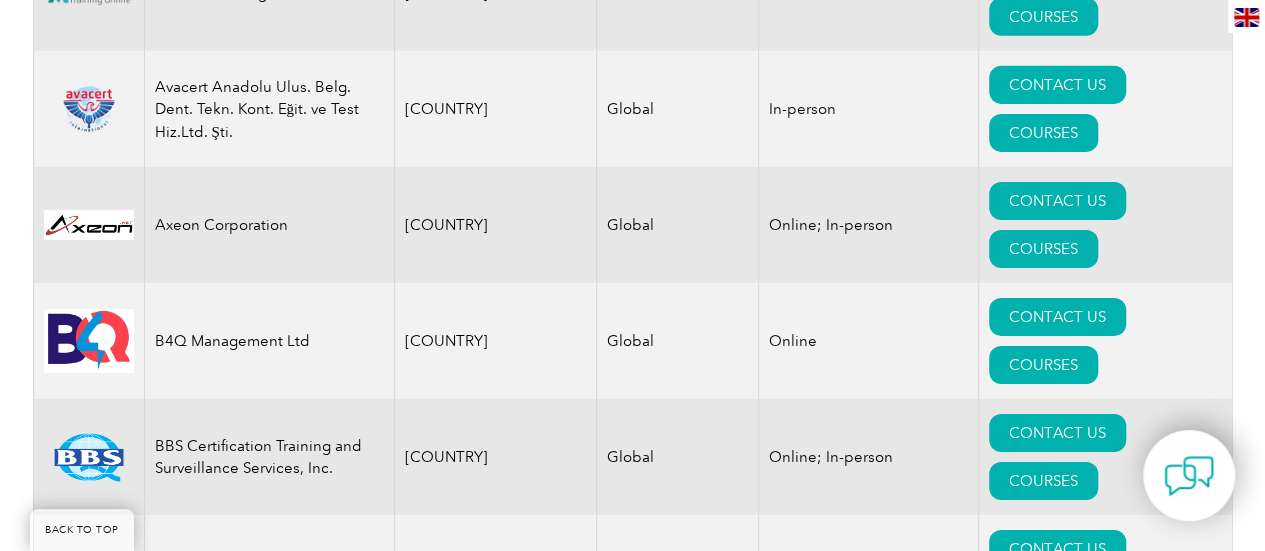 click on "BIQSS" at bounding box center (269, 1153) 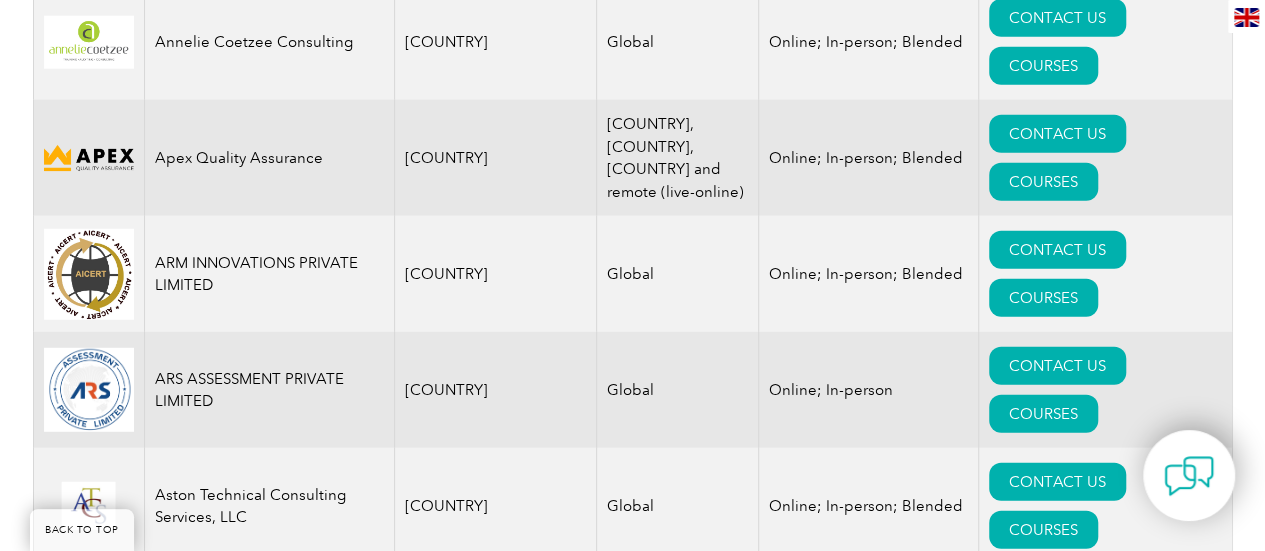 scroll, scrollTop: 2595, scrollLeft: 0, axis: vertical 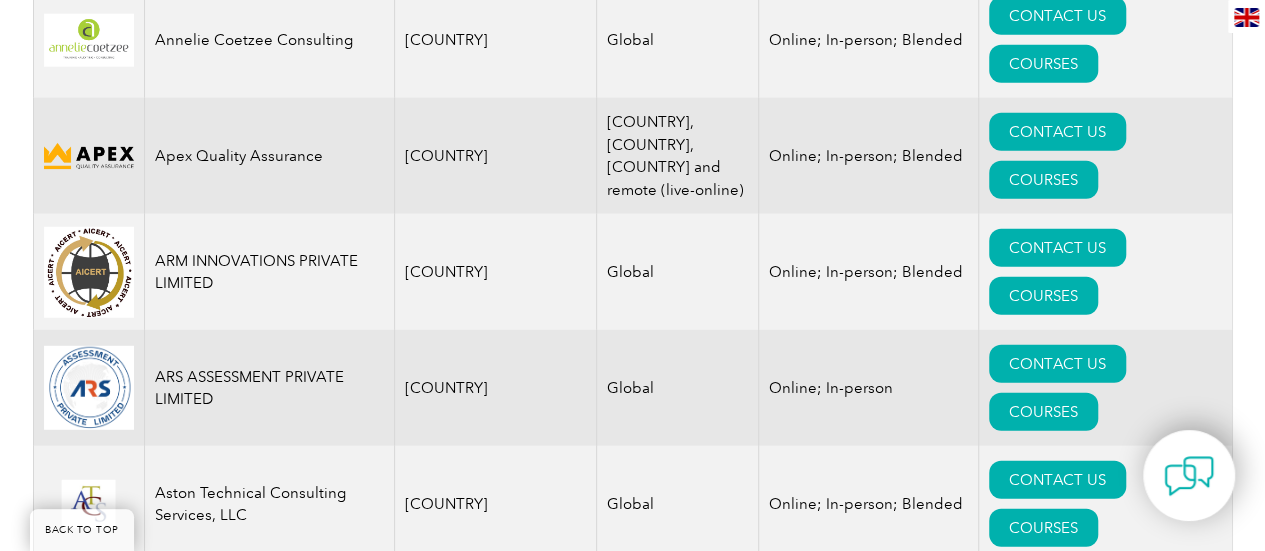 click on "[COUNTRY]" at bounding box center [495, 968] 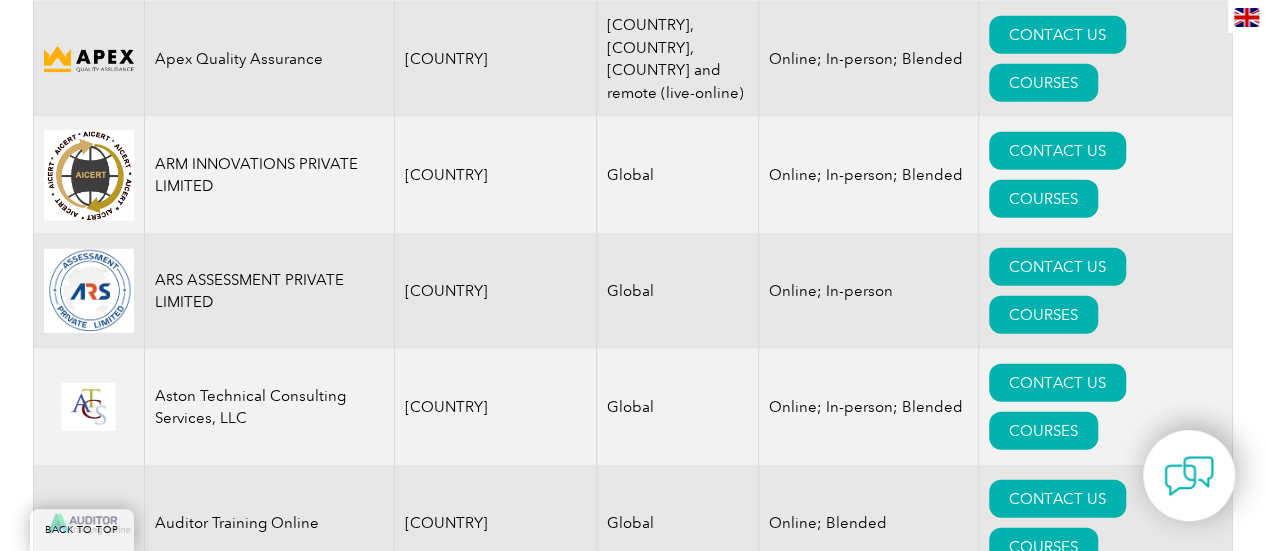 scroll, scrollTop: 2694, scrollLeft: 0, axis: vertical 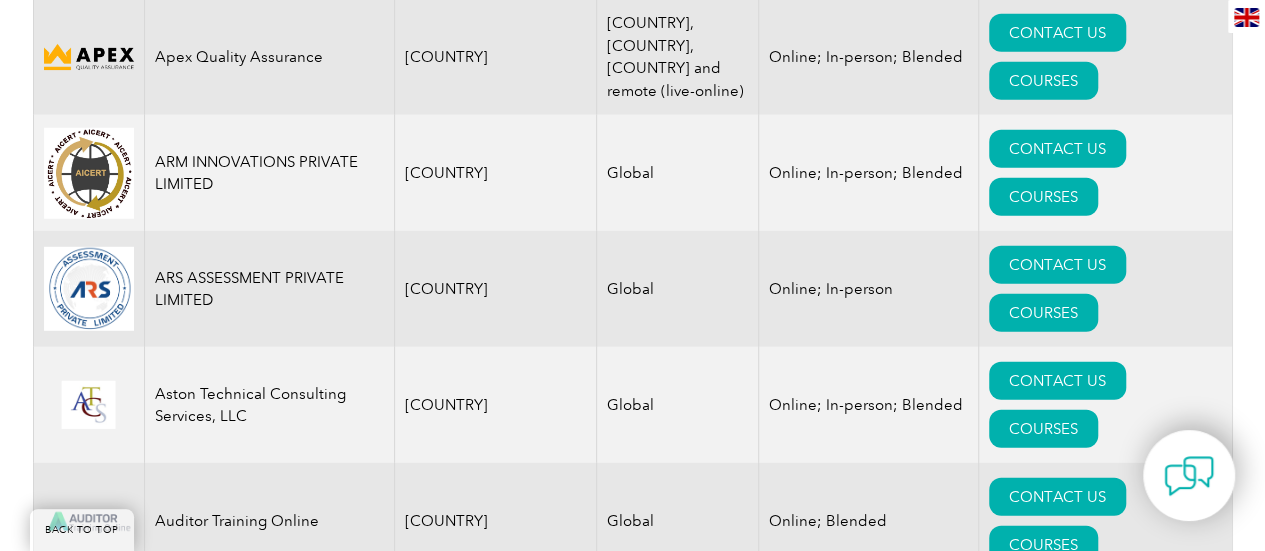 click on "[COUNTRY]" at bounding box center (495, 985) 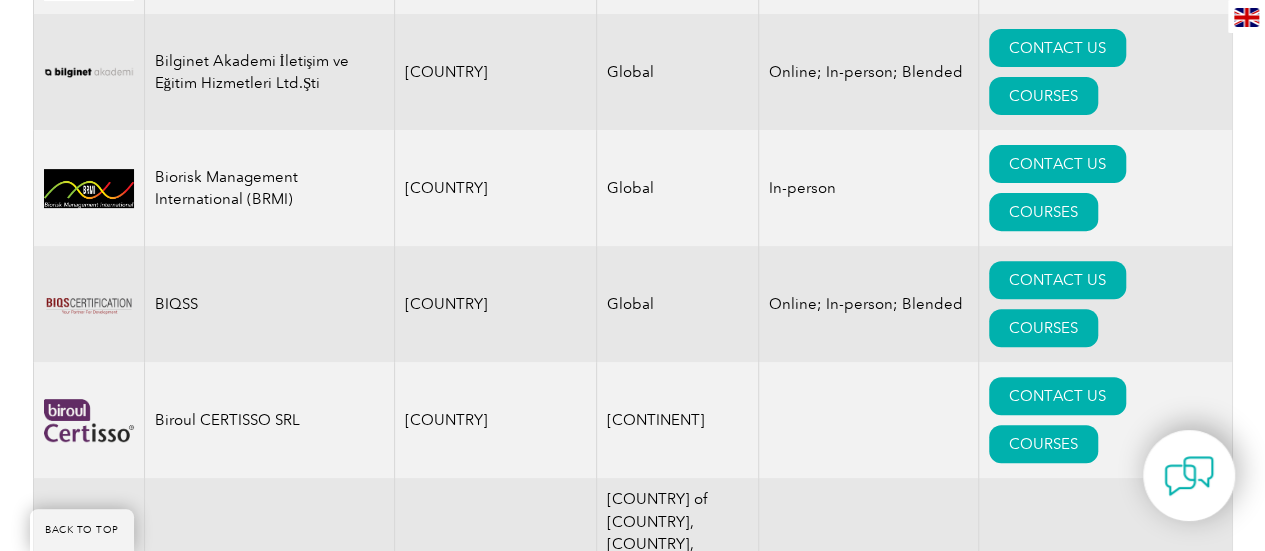 scroll, scrollTop: 4076, scrollLeft: 0, axis: vertical 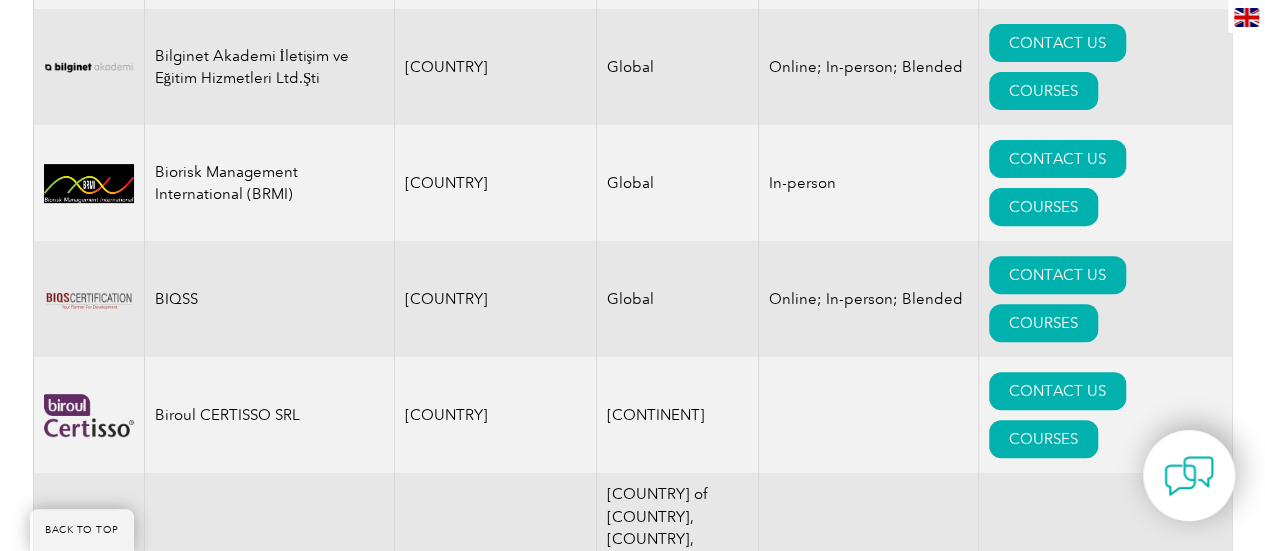 click on "Branch of TÜV Austria (Shanghai) Co., Ltd" at bounding box center [269, 1188] 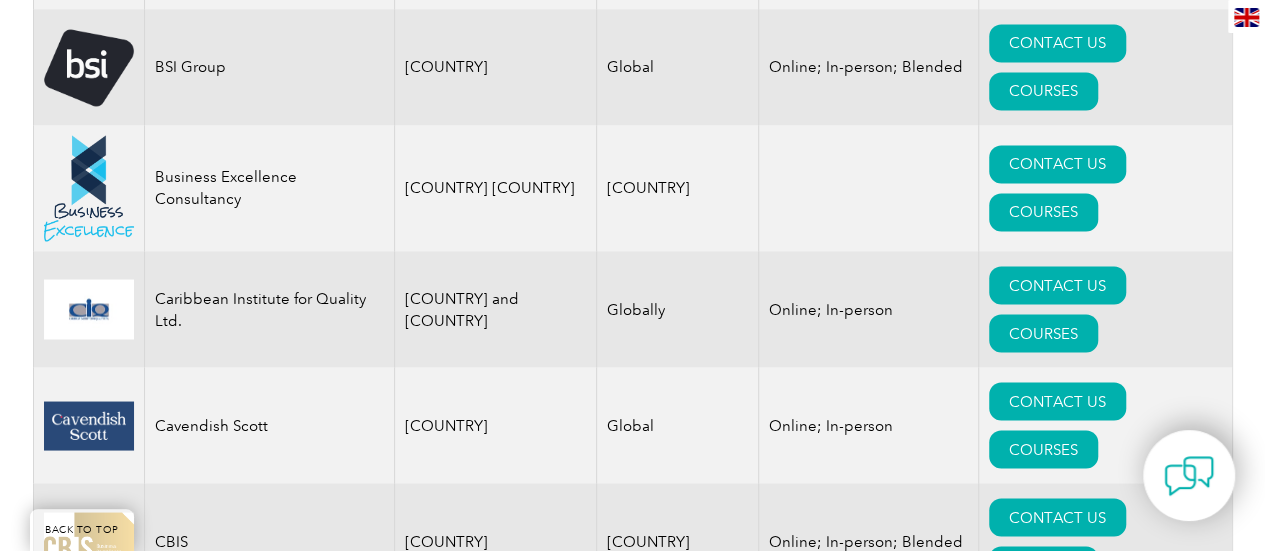 scroll, scrollTop: 5450, scrollLeft: 0, axis: vertical 